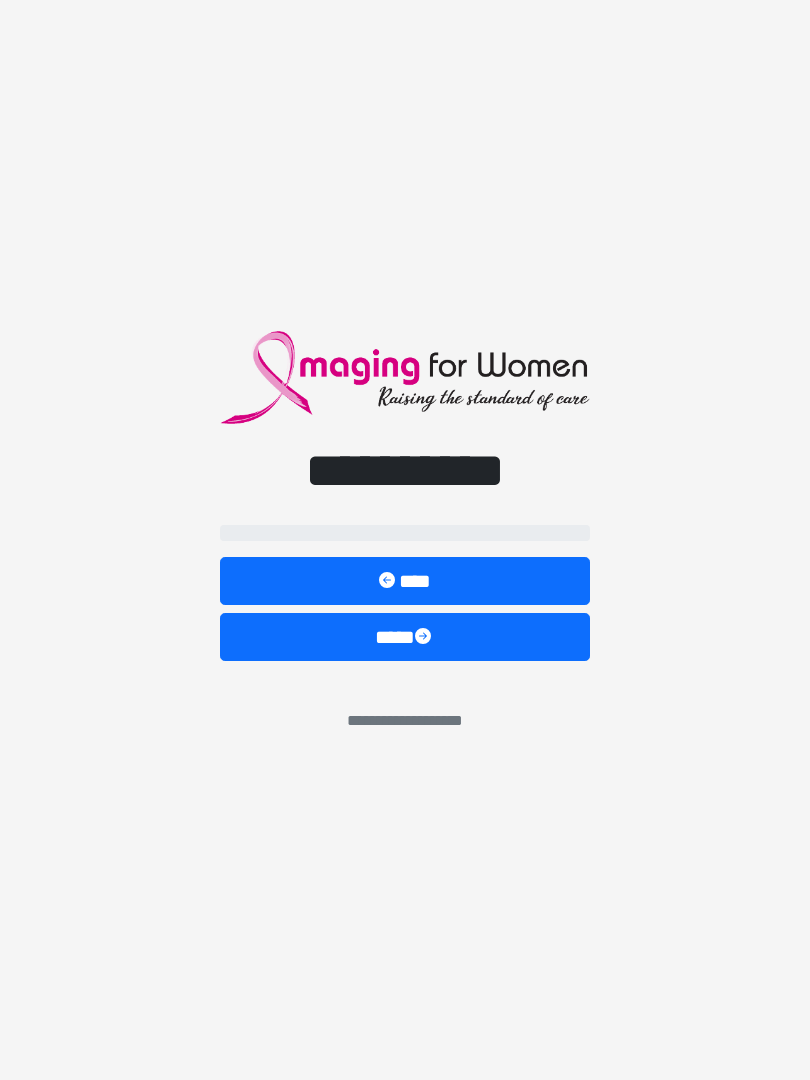scroll, scrollTop: 0, scrollLeft: 0, axis: both 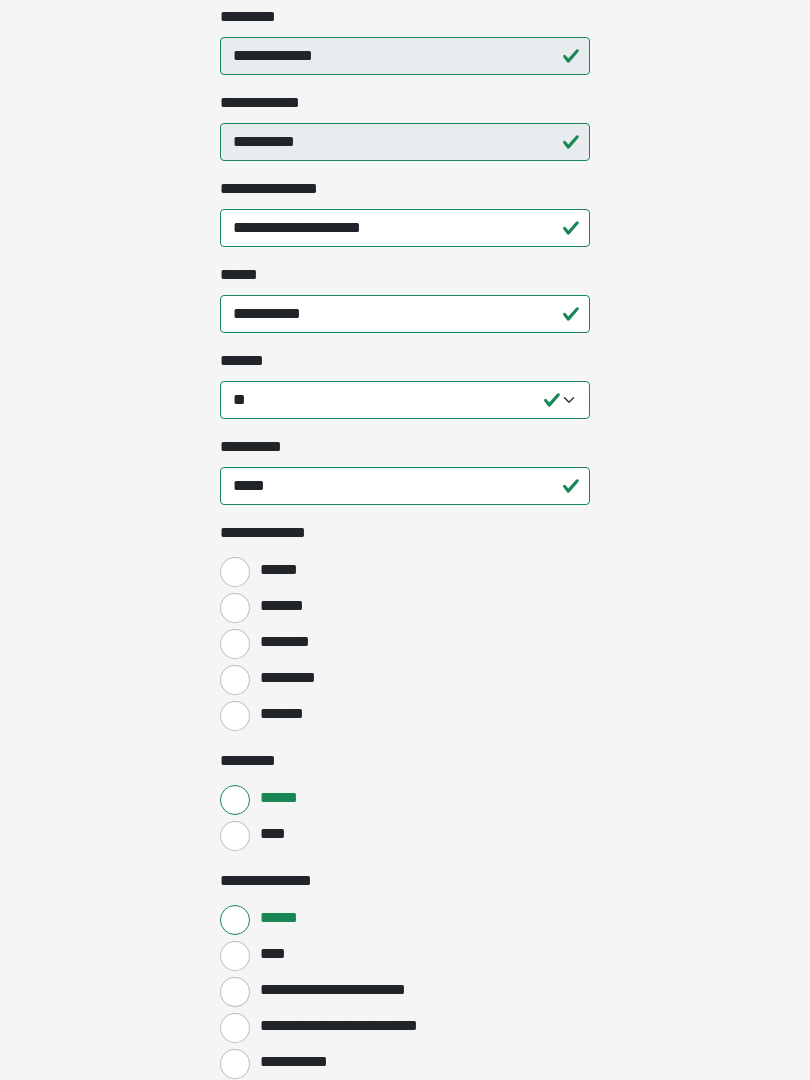 click on "*******" at bounding box center [235, 608] 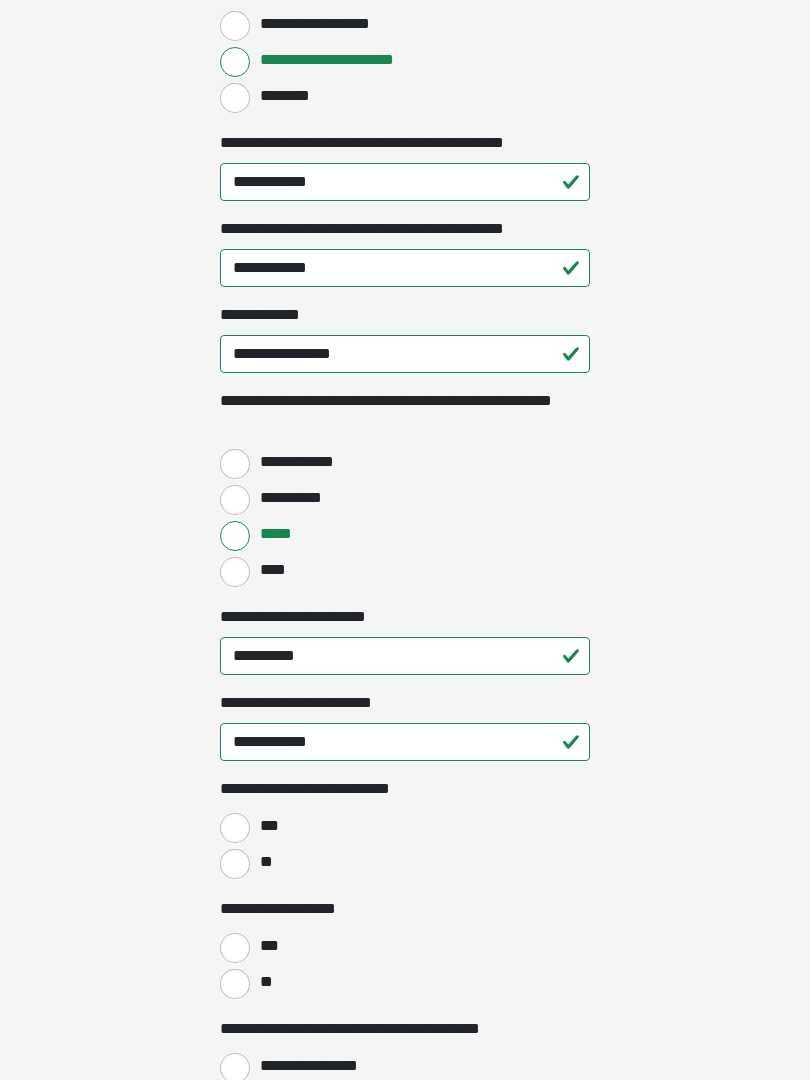 scroll, scrollTop: 2387, scrollLeft: 0, axis: vertical 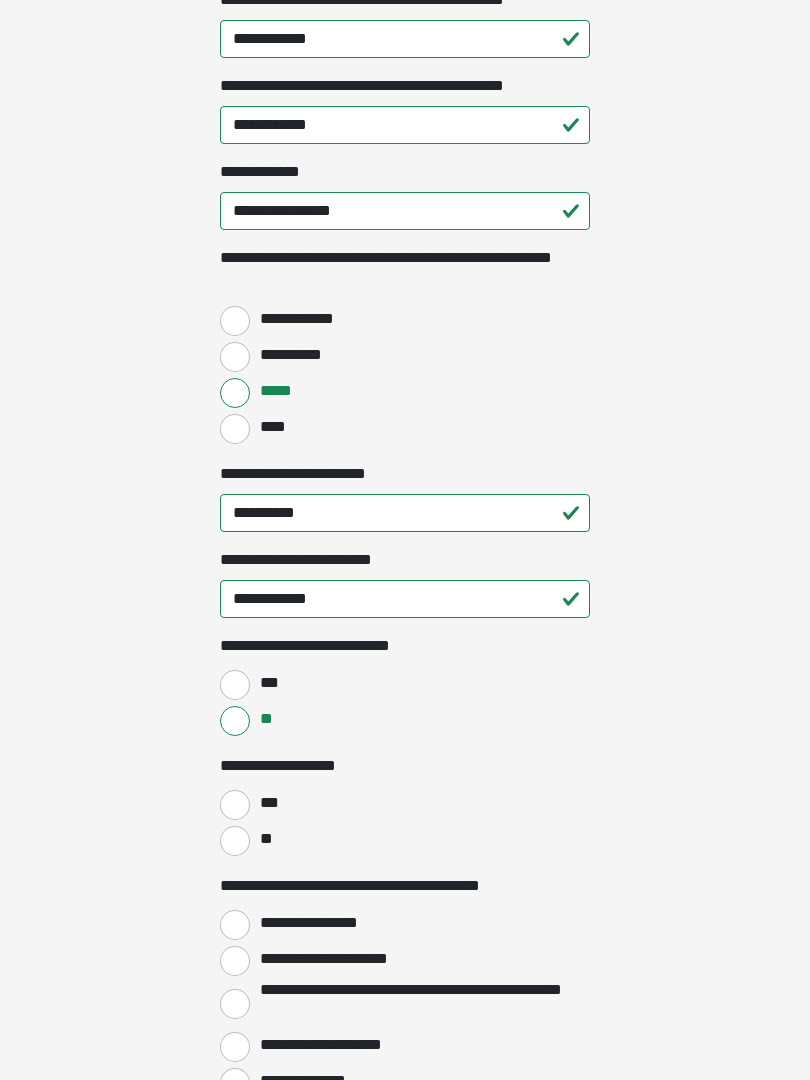 click on "**" at bounding box center (235, 841) 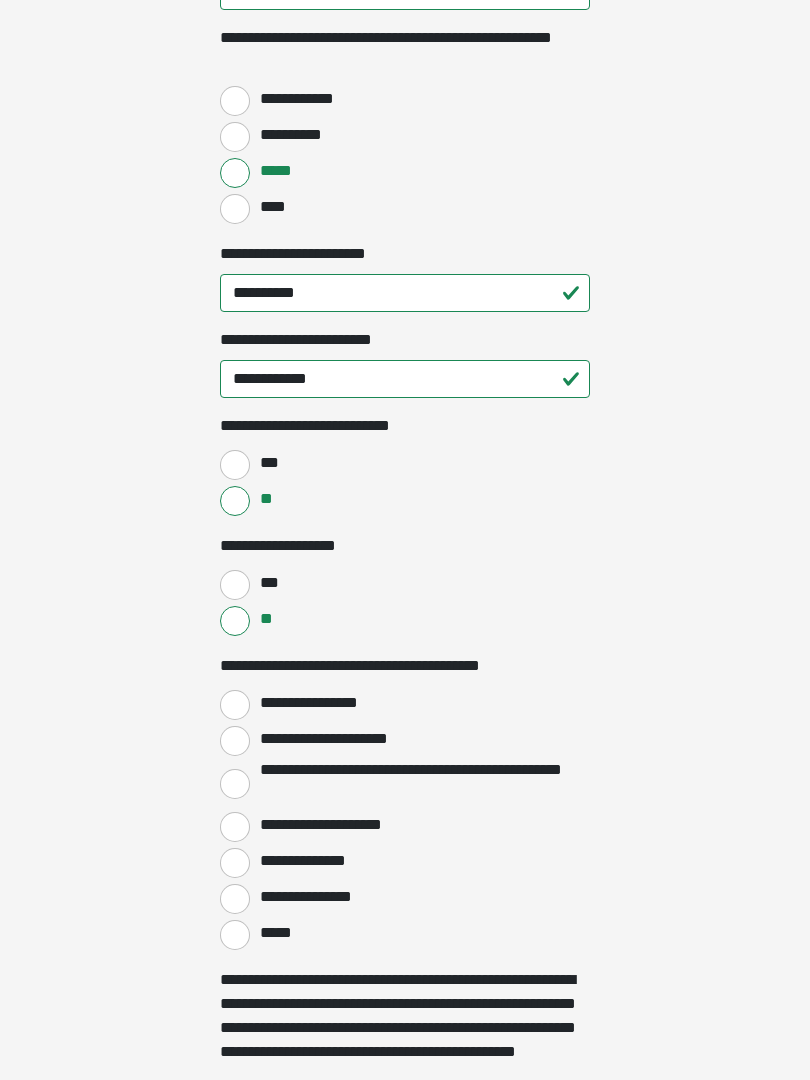 scroll, scrollTop: 2750, scrollLeft: 0, axis: vertical 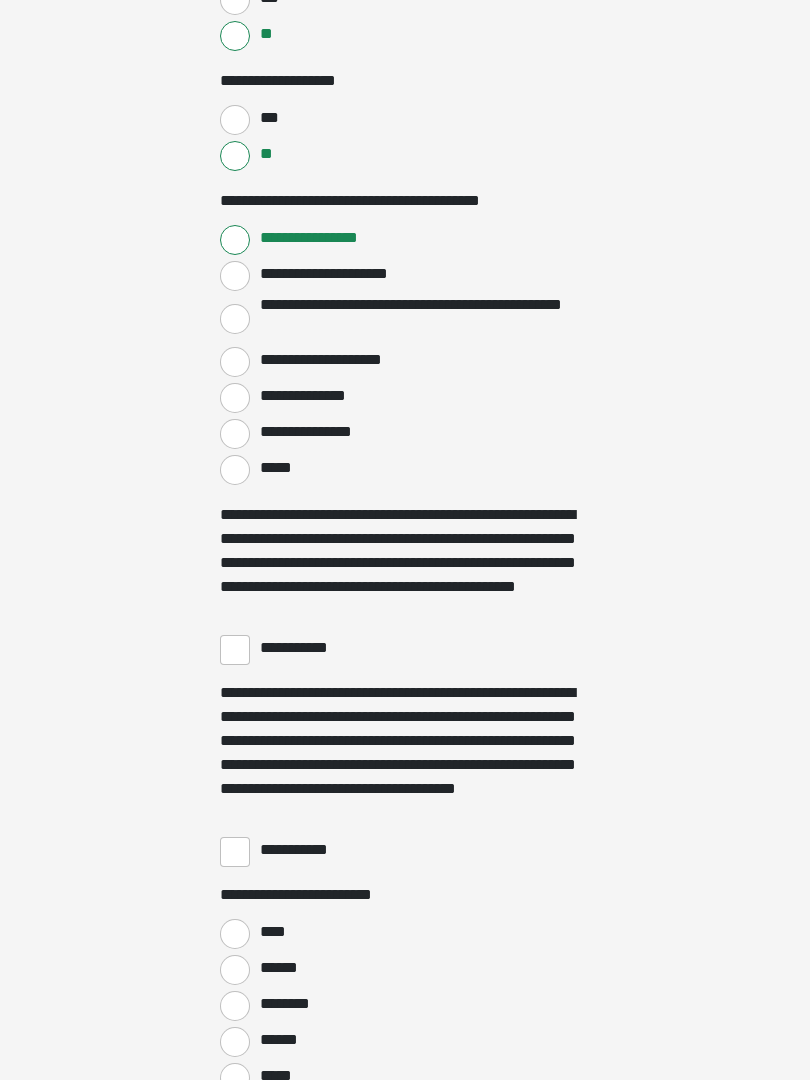 click on "**********" at bounding box center [235, 650] 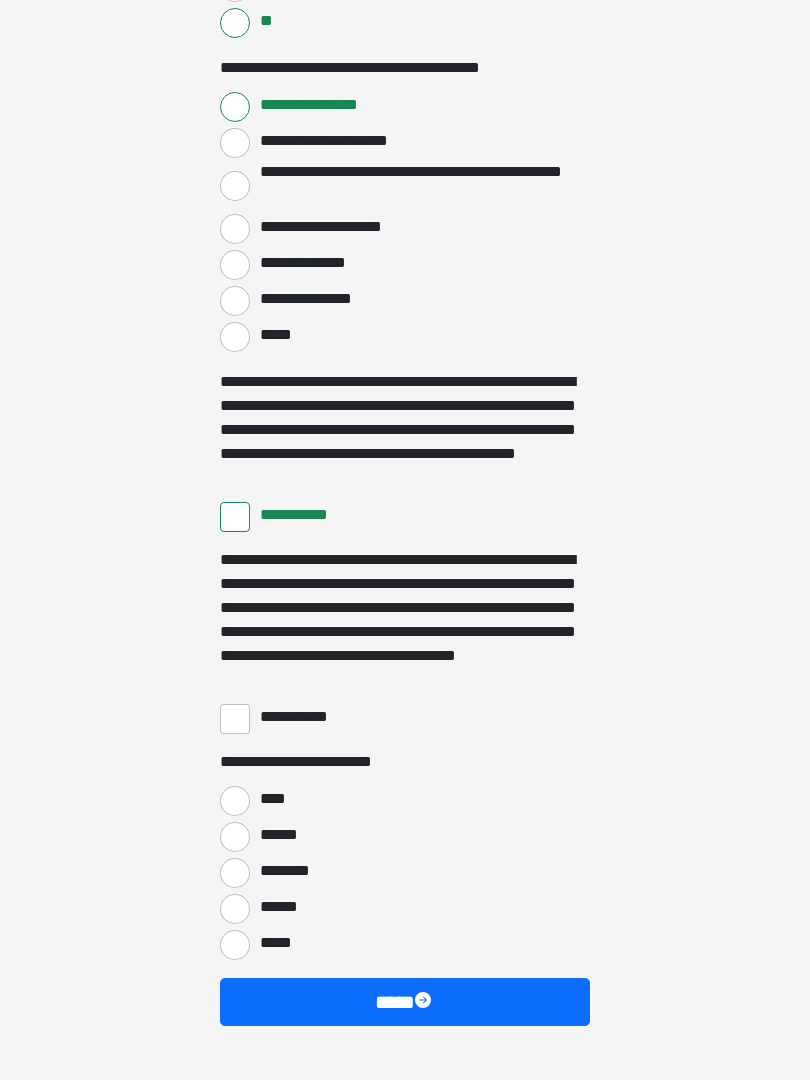 scroll, scrollTop: 3348, scrollLeft: 0, axis: vertical 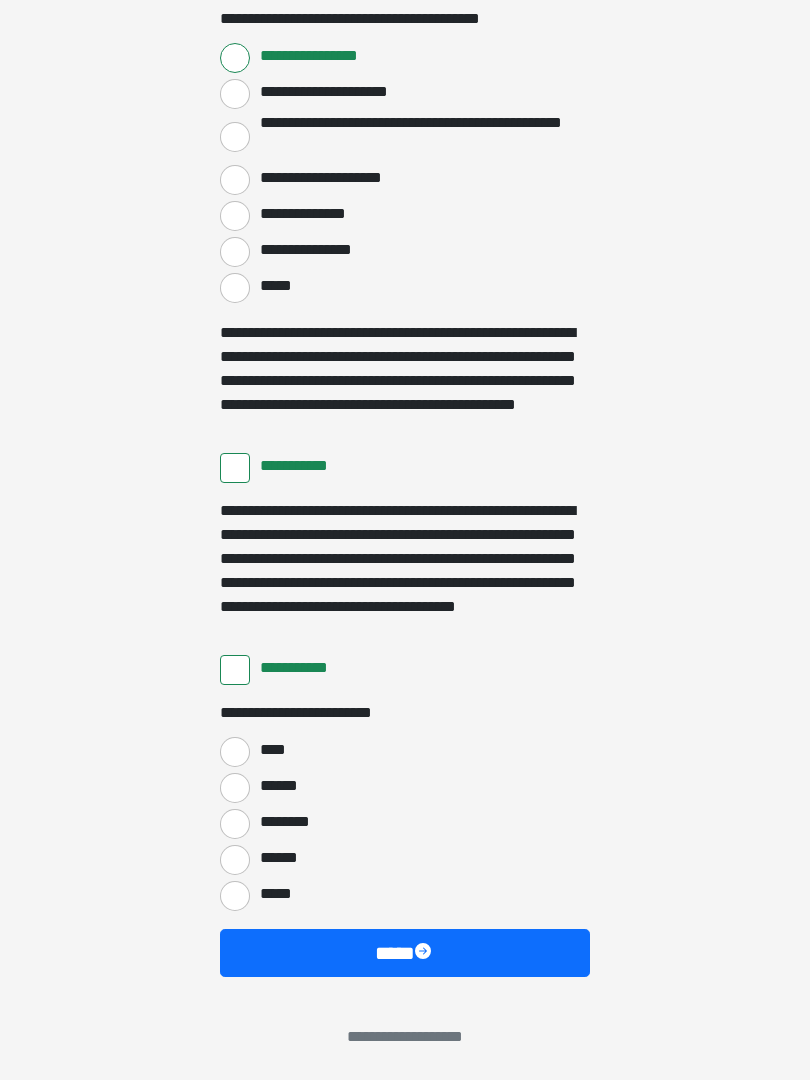 click on "****" at bounding box center (235, 752) 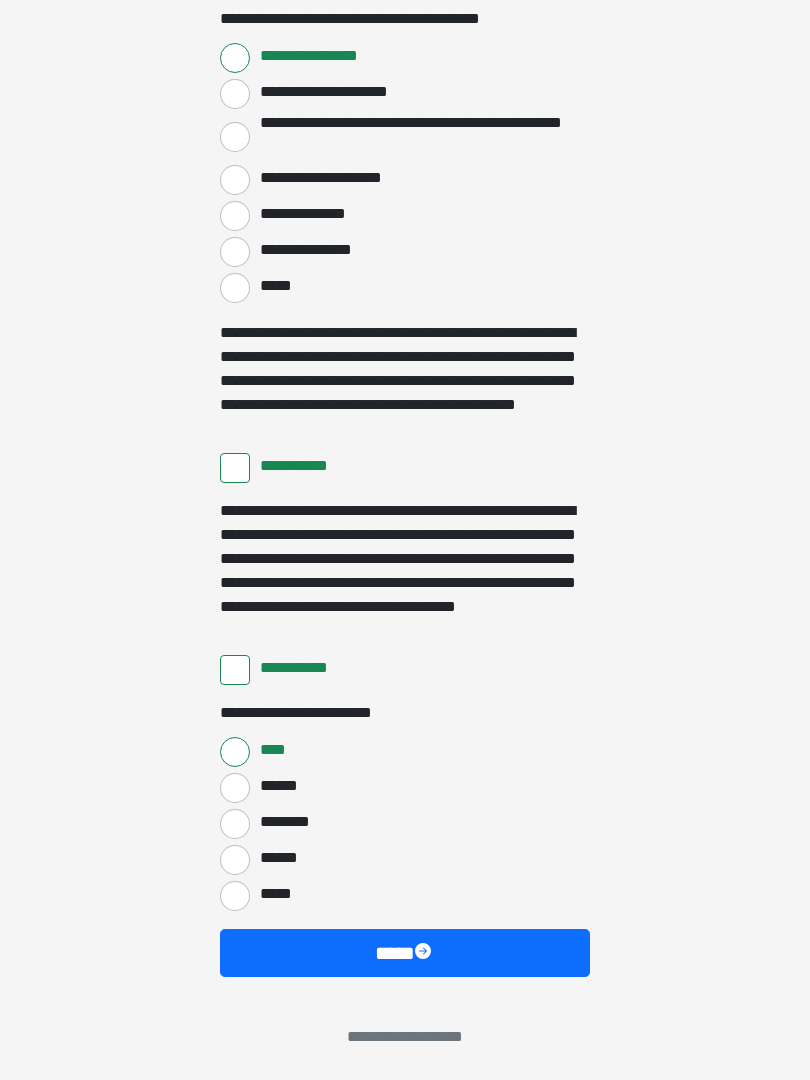 click on "****" at bounding box center (405, 953) 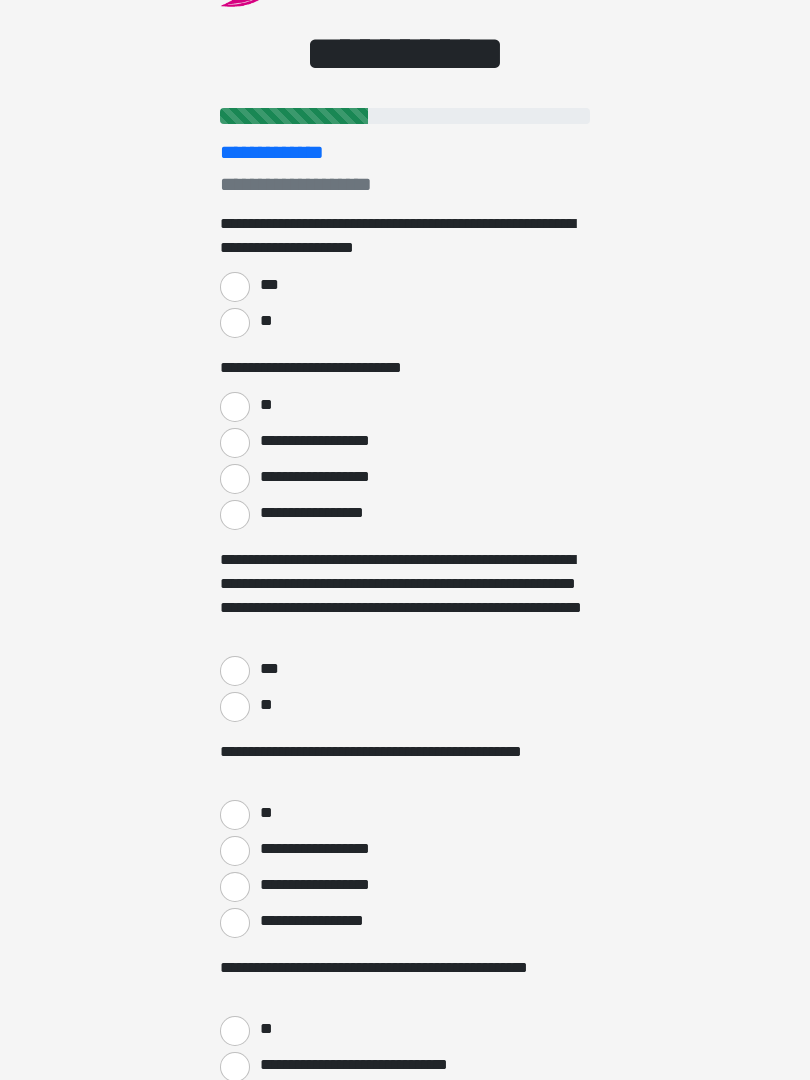 scroll, scrollTop: 0, scrollLeft: 0, axis: both 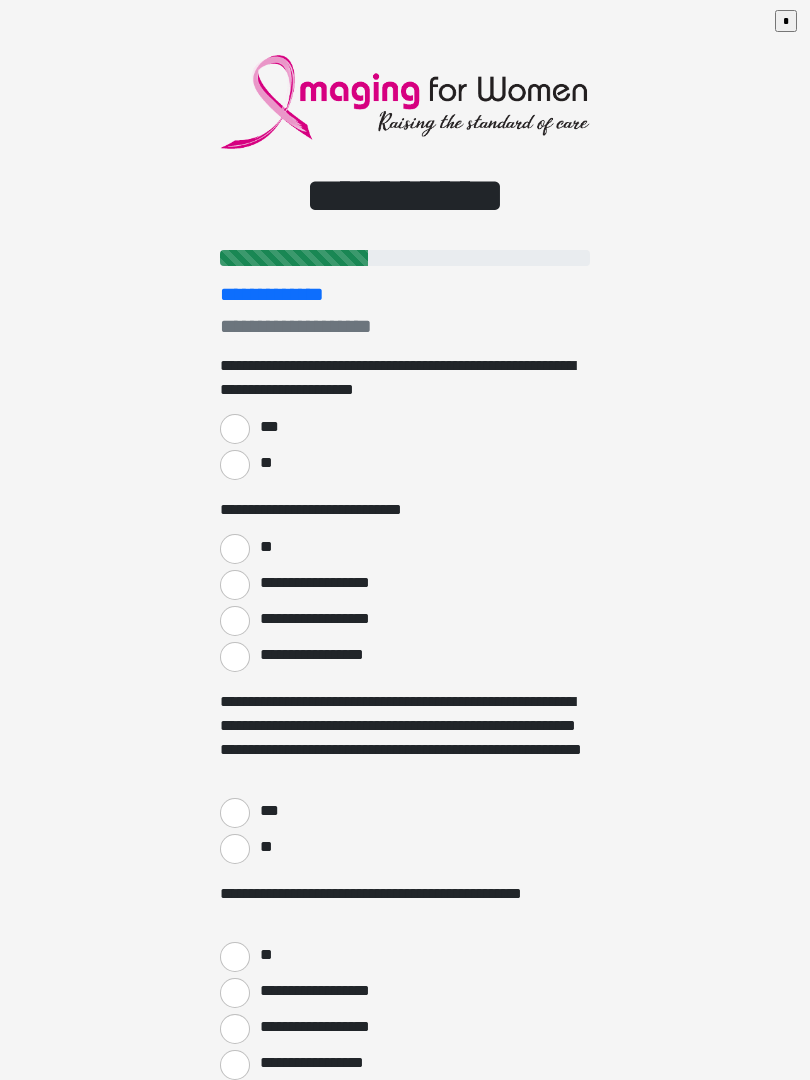click on "***" at bounding box center (235, 429) 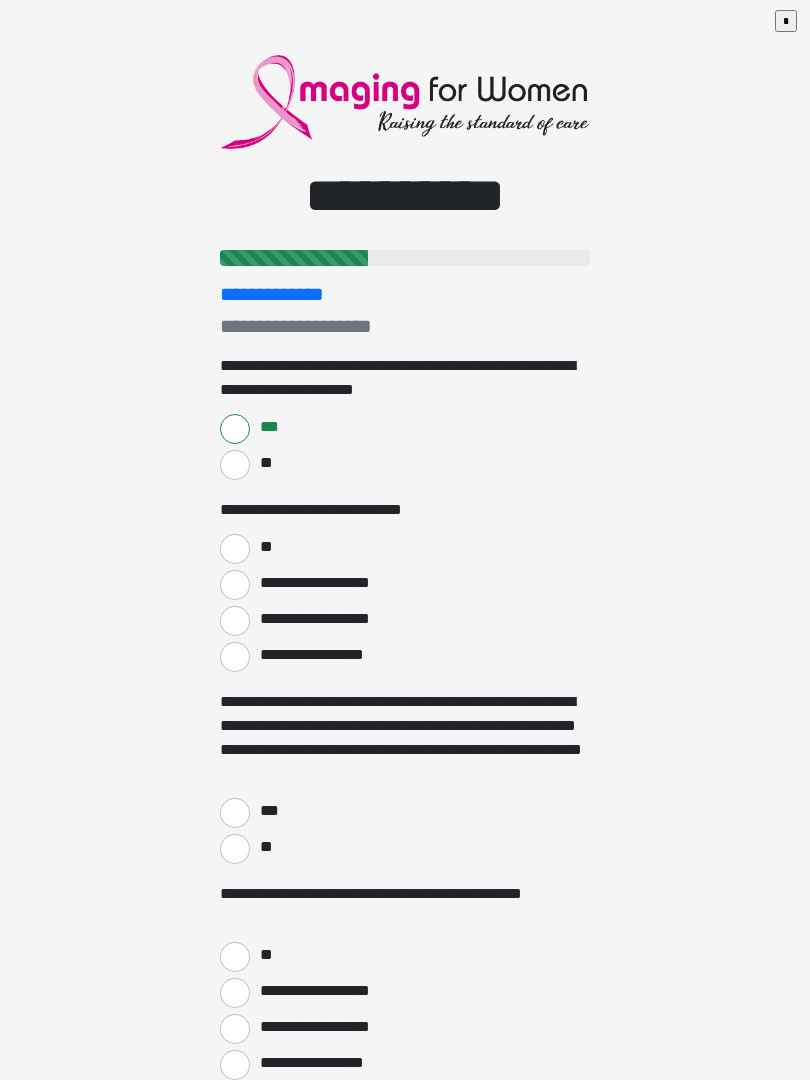 click on "**" at bounding box center [235, 549] 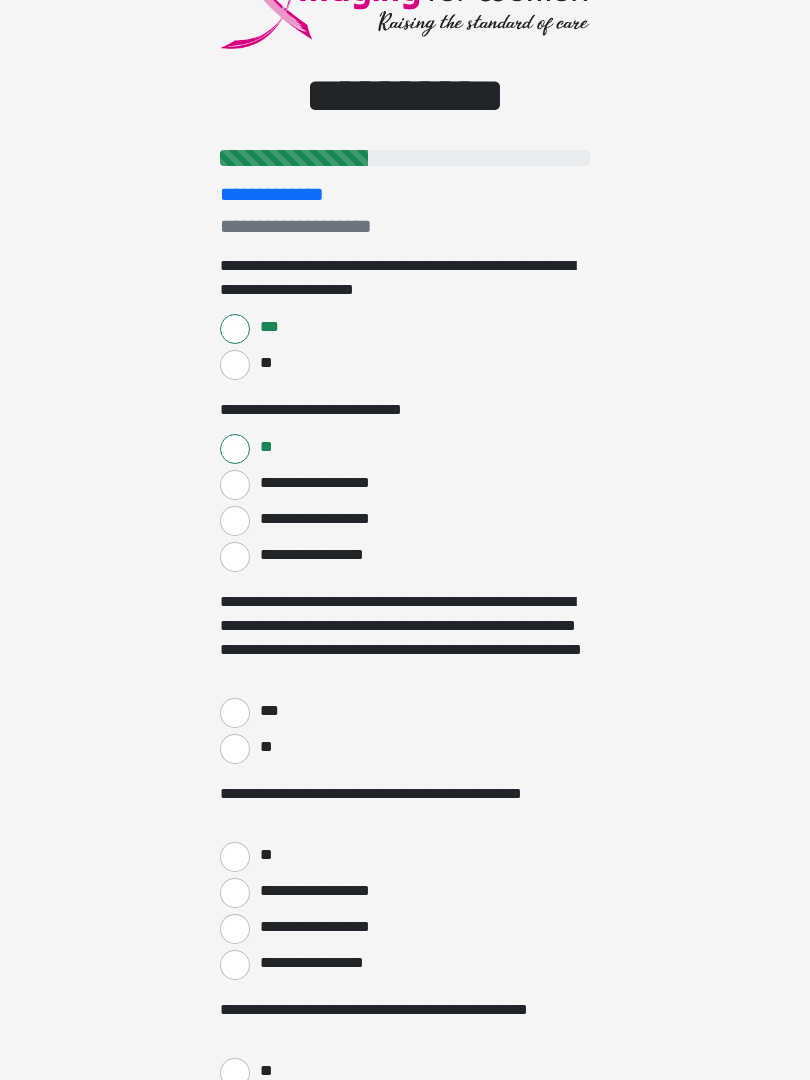 scroll, scrollTop: 109, scrollLeft: 0, axis: vertical 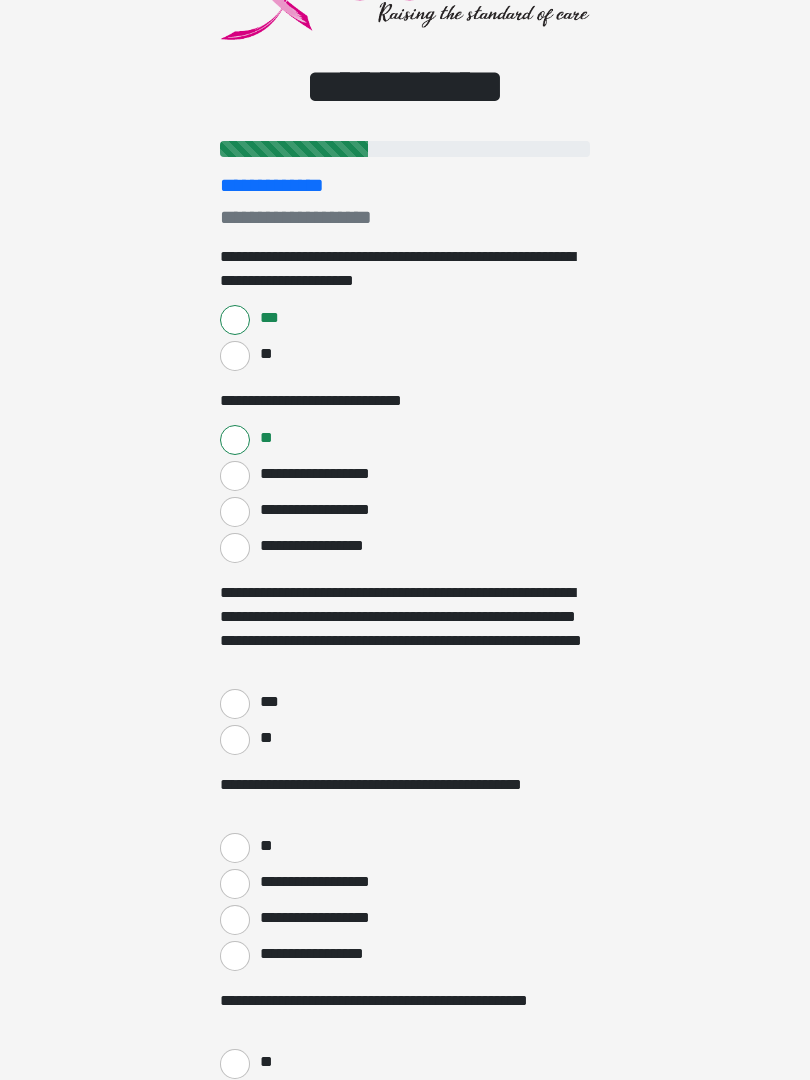 click on "***" at bounding box center [235, 704] 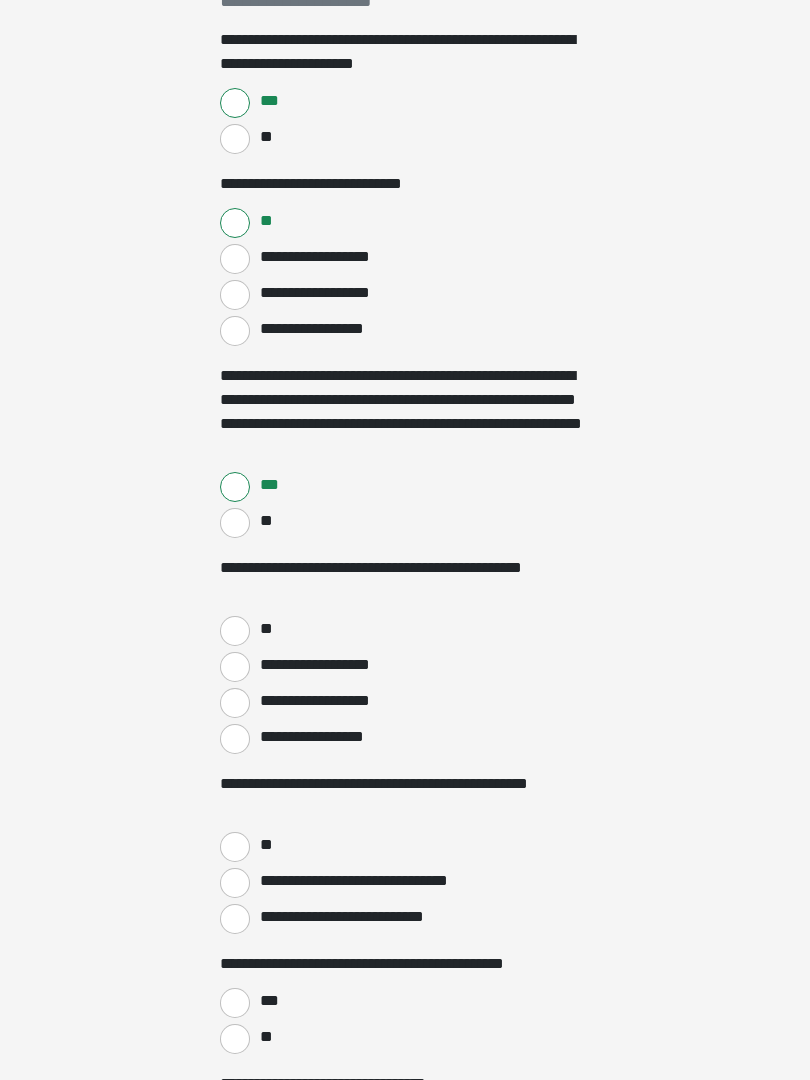 scroll, scrollTop: 326, scrollLeft: 0, axis: vertical 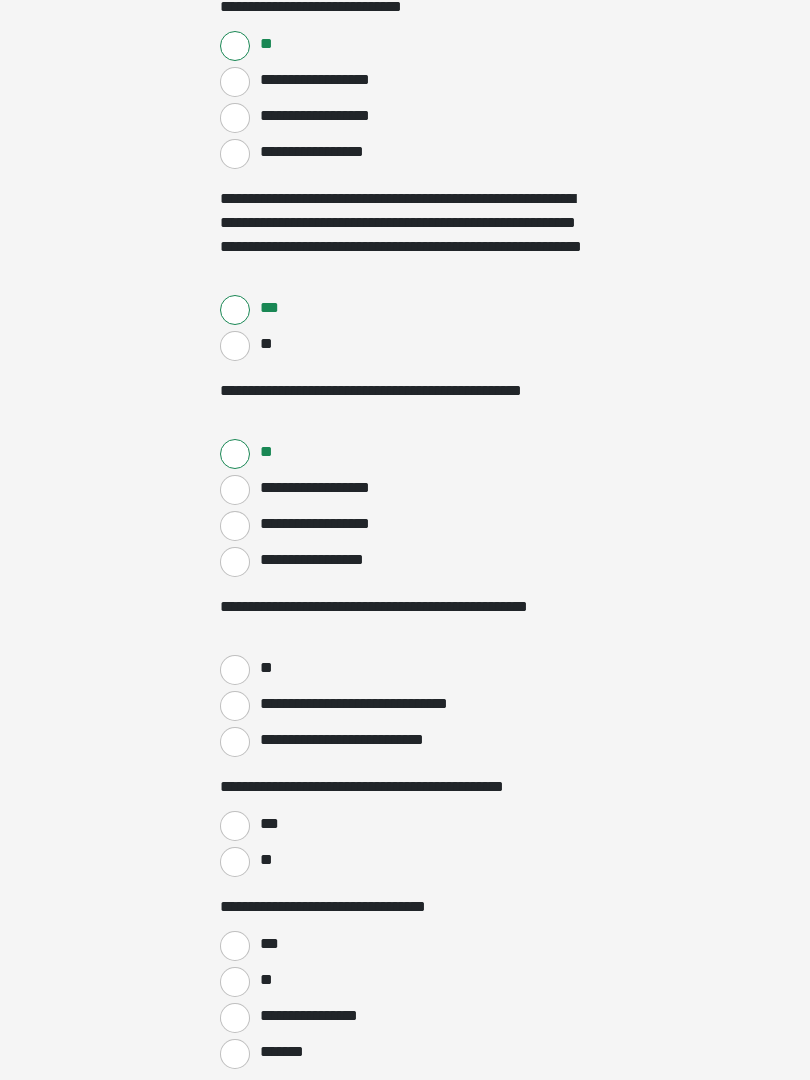 click on "**********" at bounding box center (235, 706) 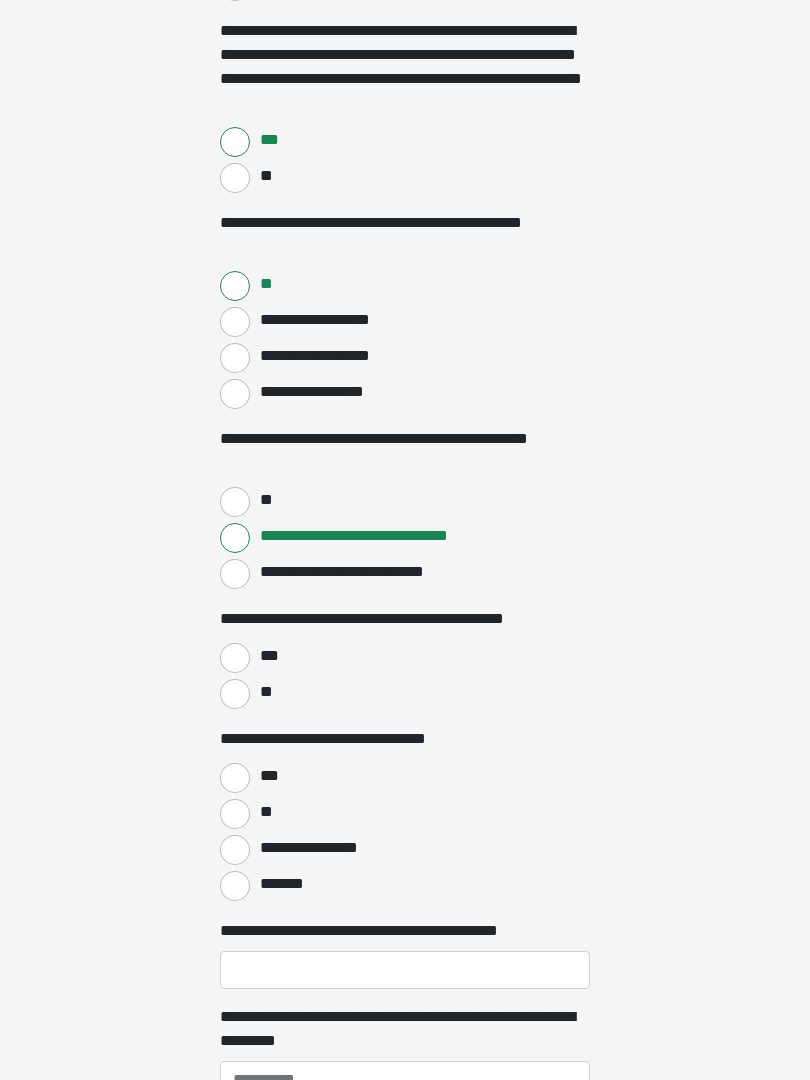 scroll, scrollTop: 671, scrollLeft: 0, axis: vertical 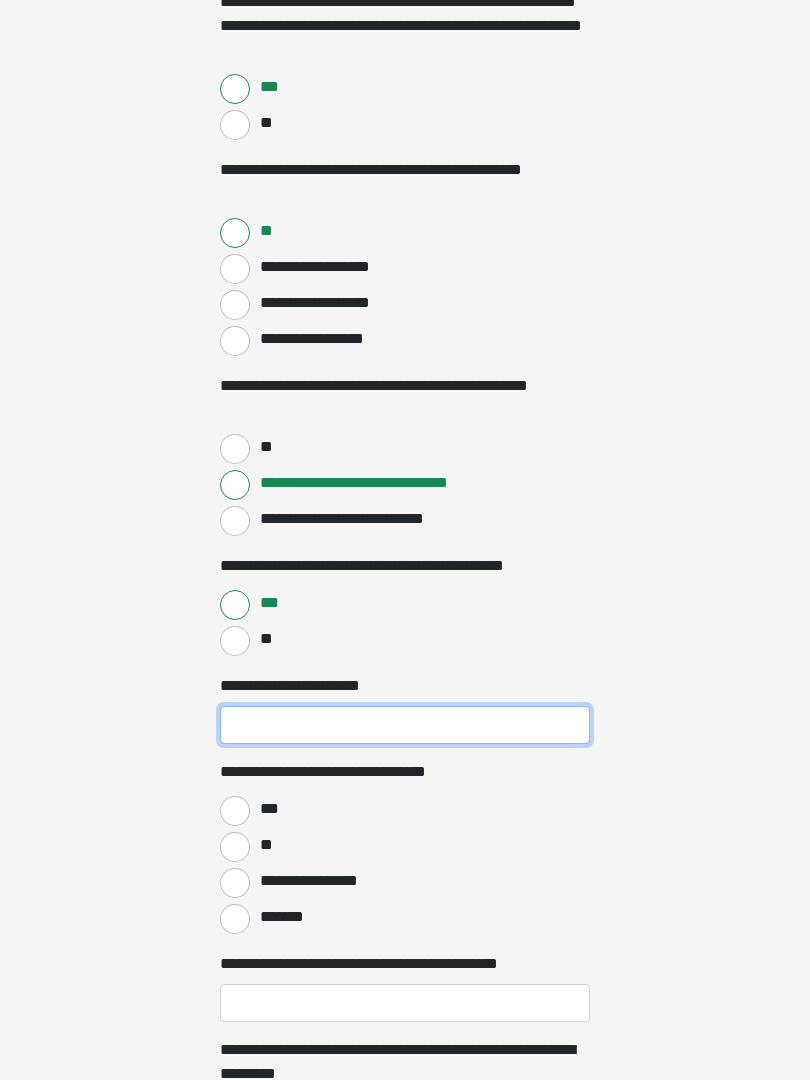click on "**********" at bounding box center (405, 725) 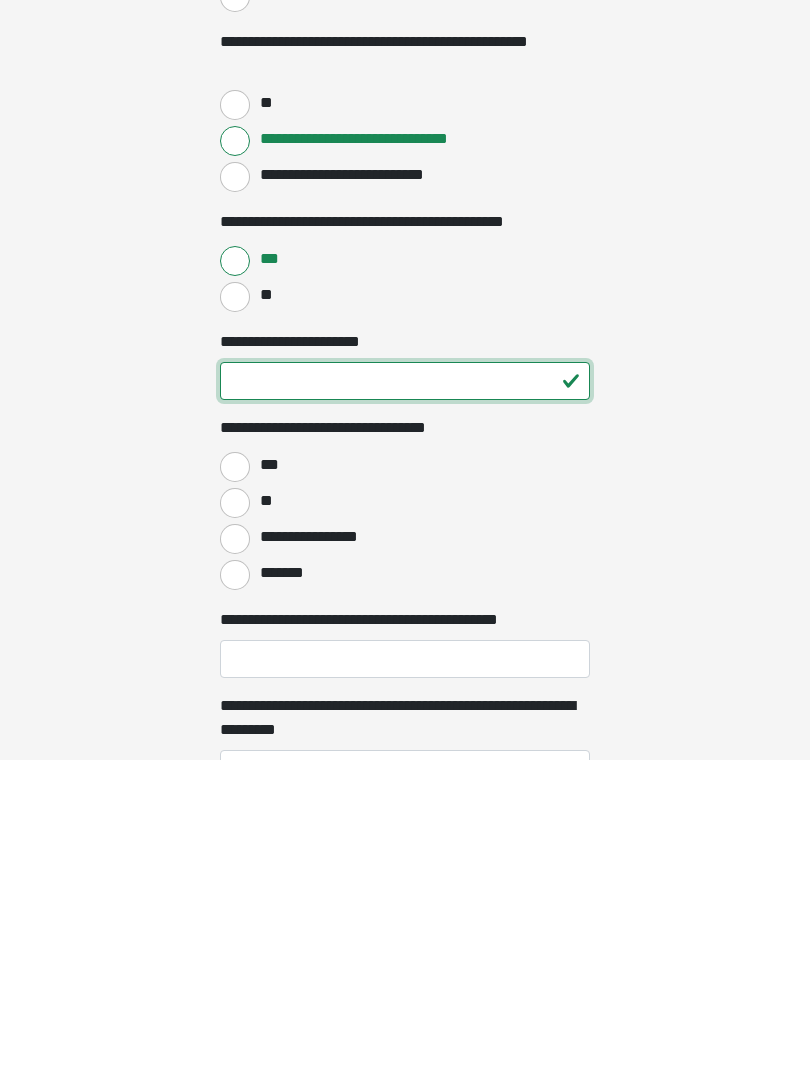 type on "**" 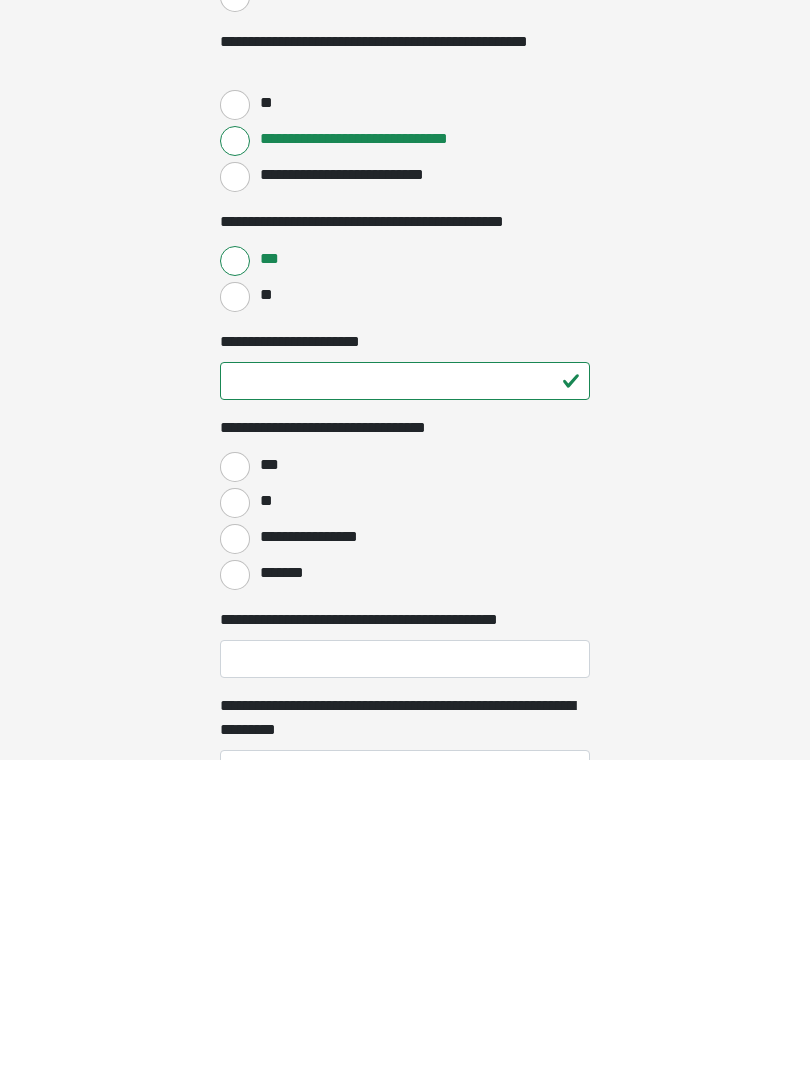 click on "***" at bounding box center (235, 787) 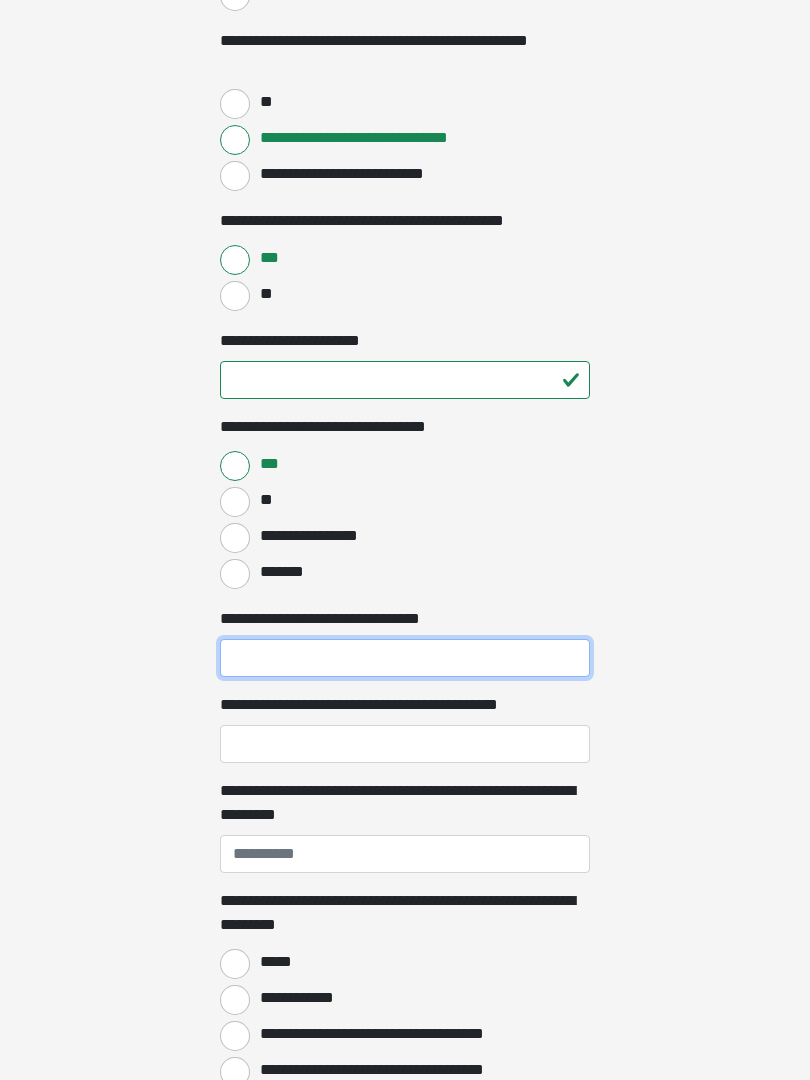 click on "**********" at bounding box center (405, 658) 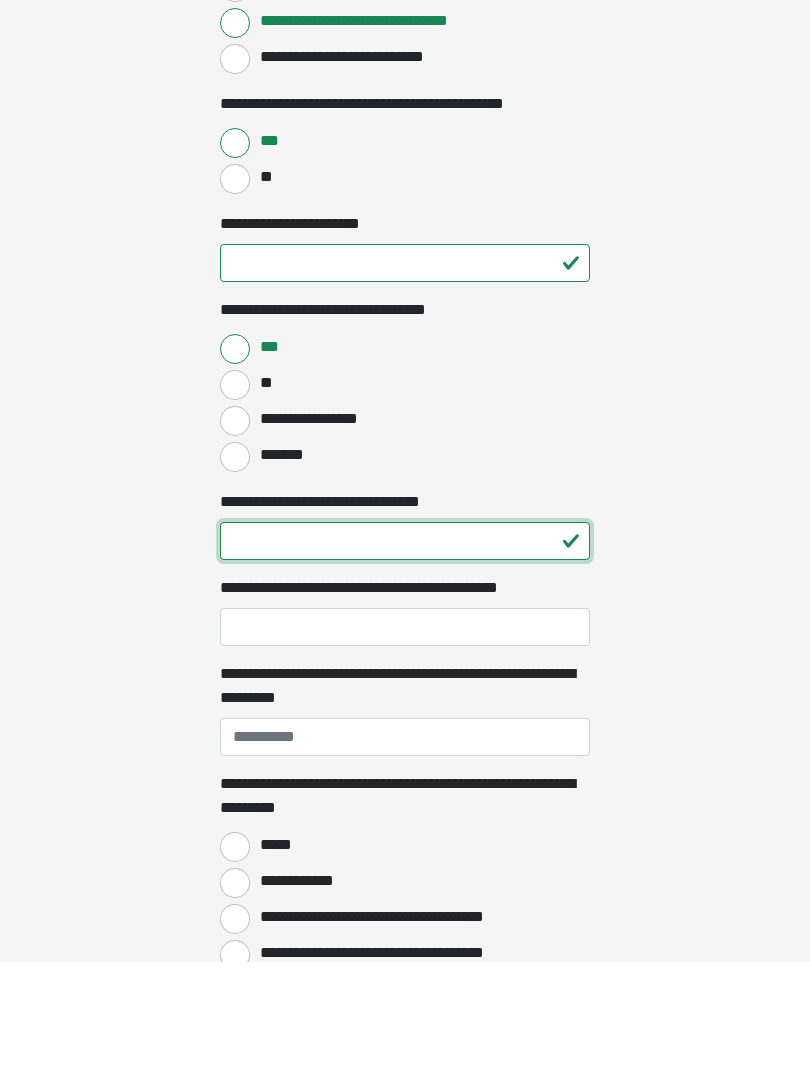 type on "**" 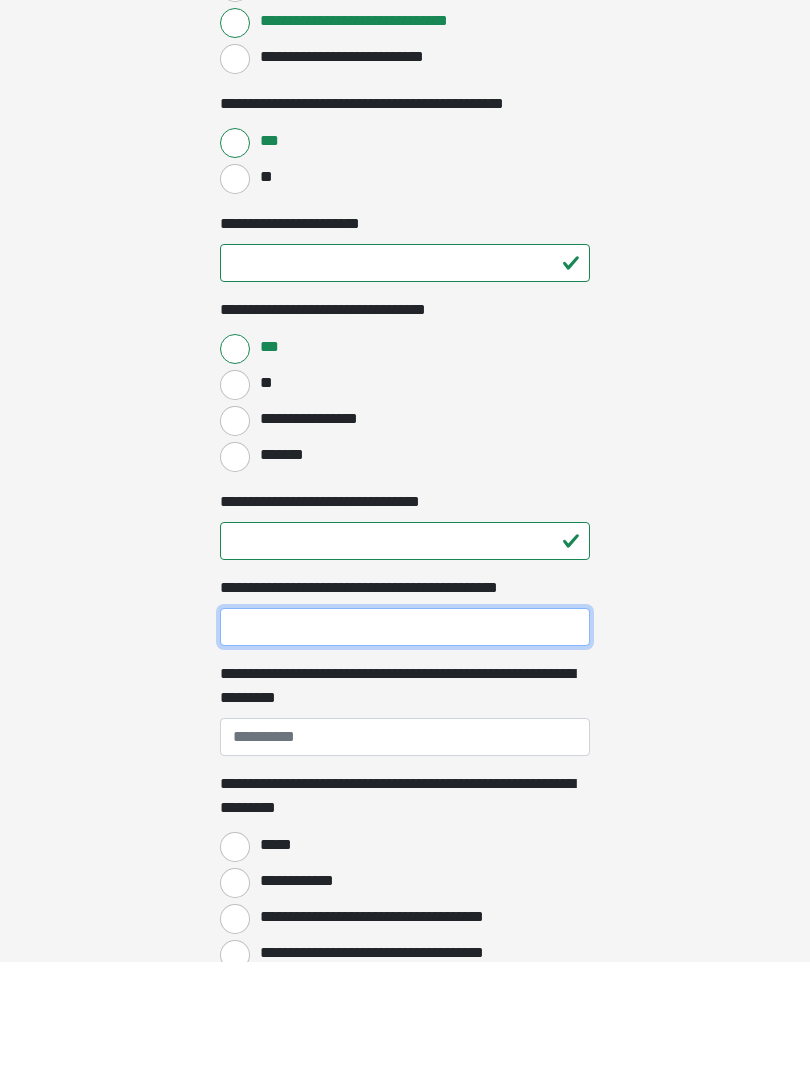 click on "**********" at bounding box center (405, 745) 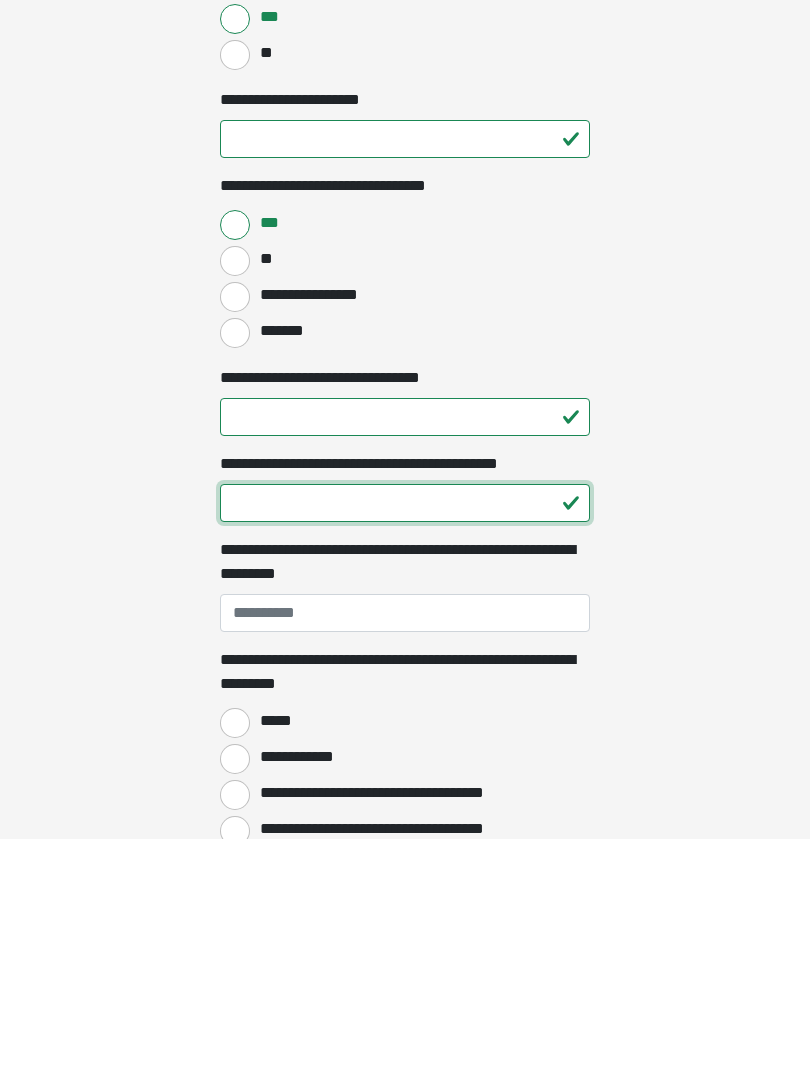 type on "*" 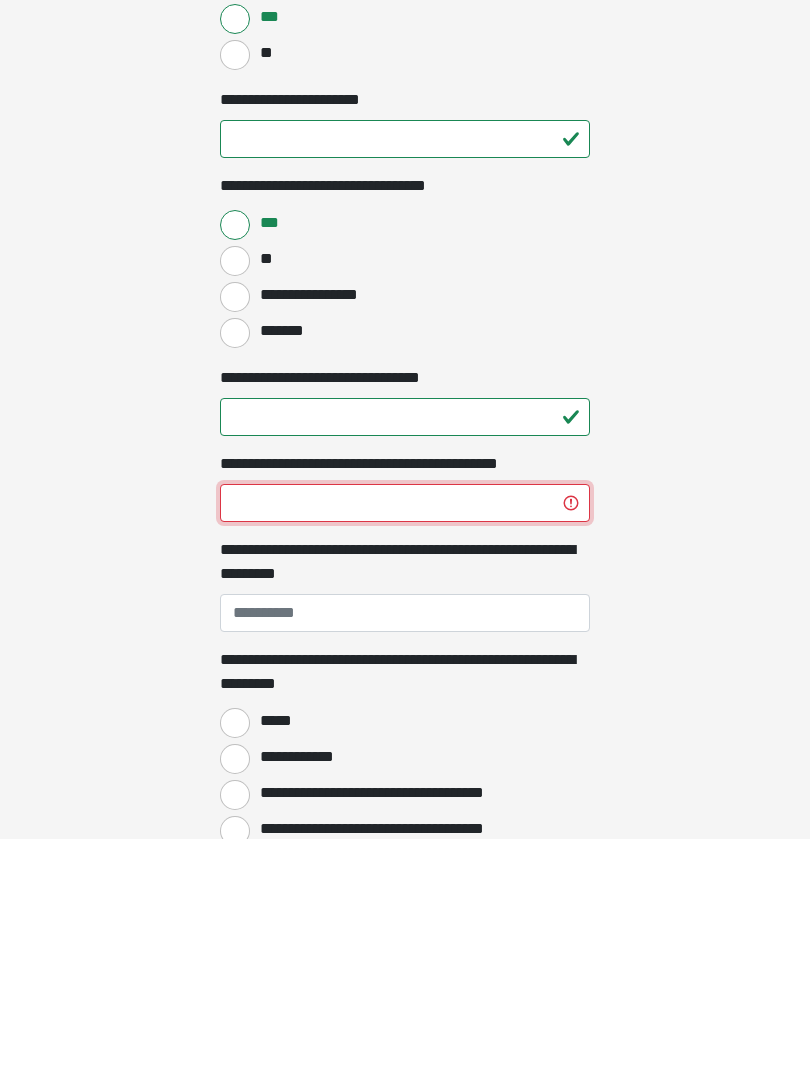 type on "**" 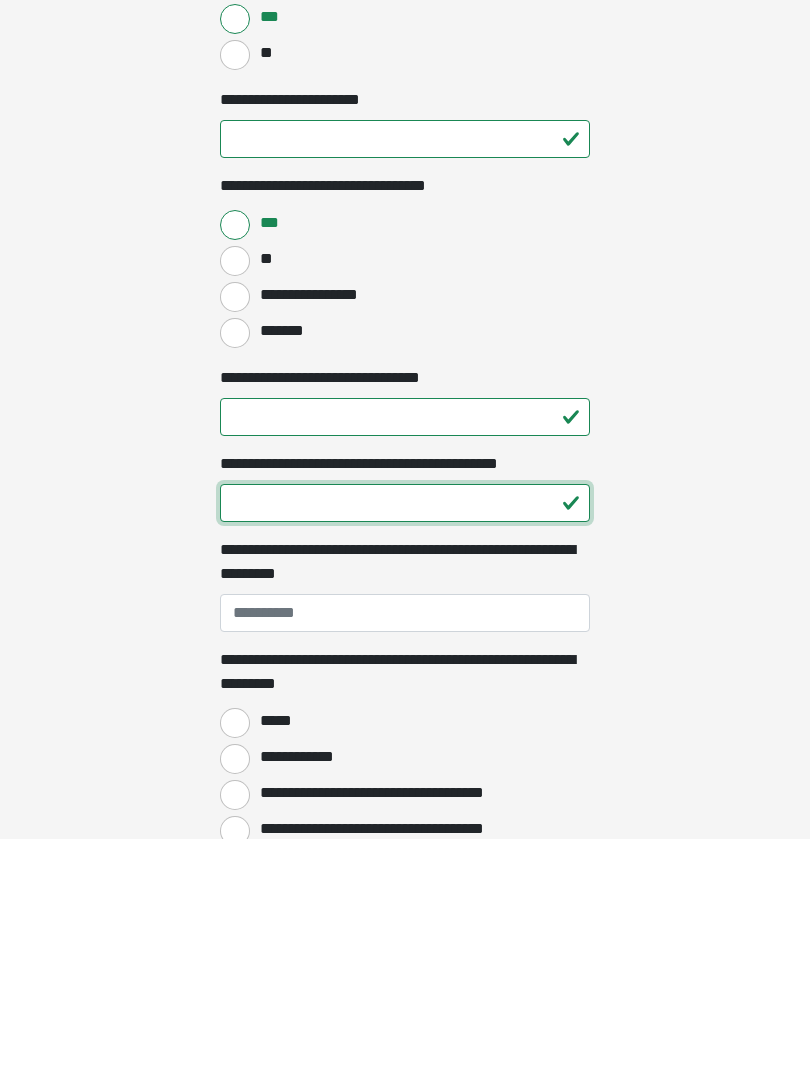 type on "*" 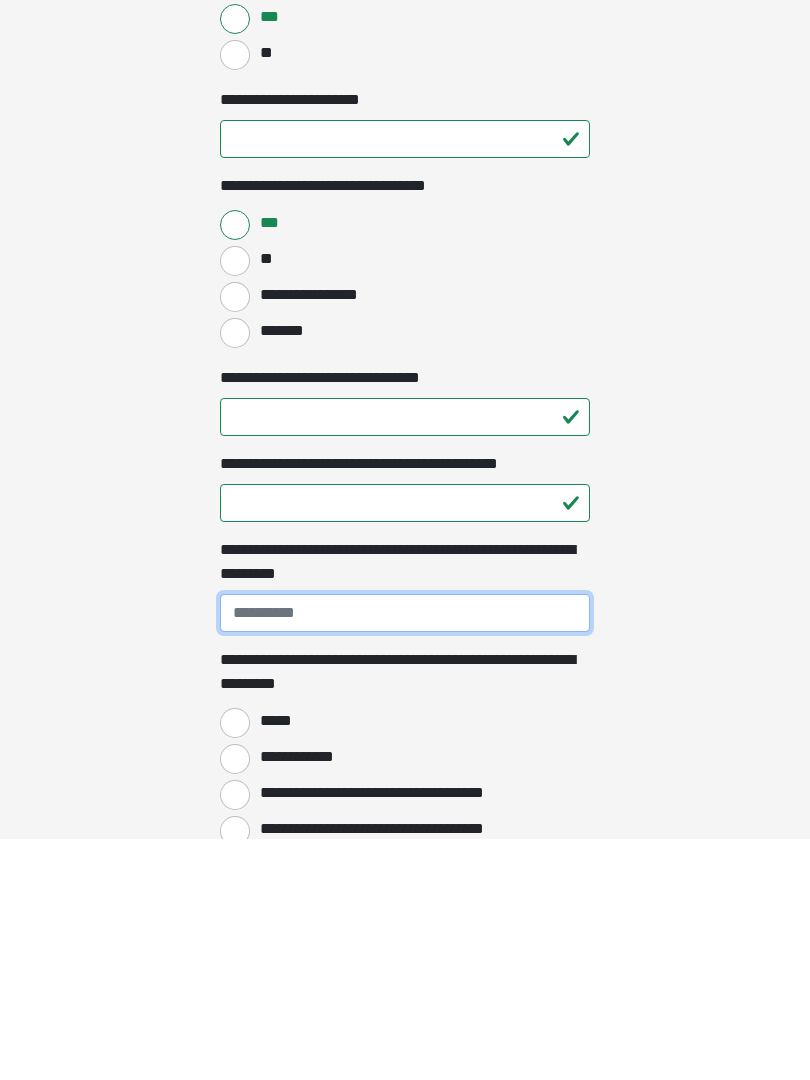 click on "**********" at bounding box center (405, 855) 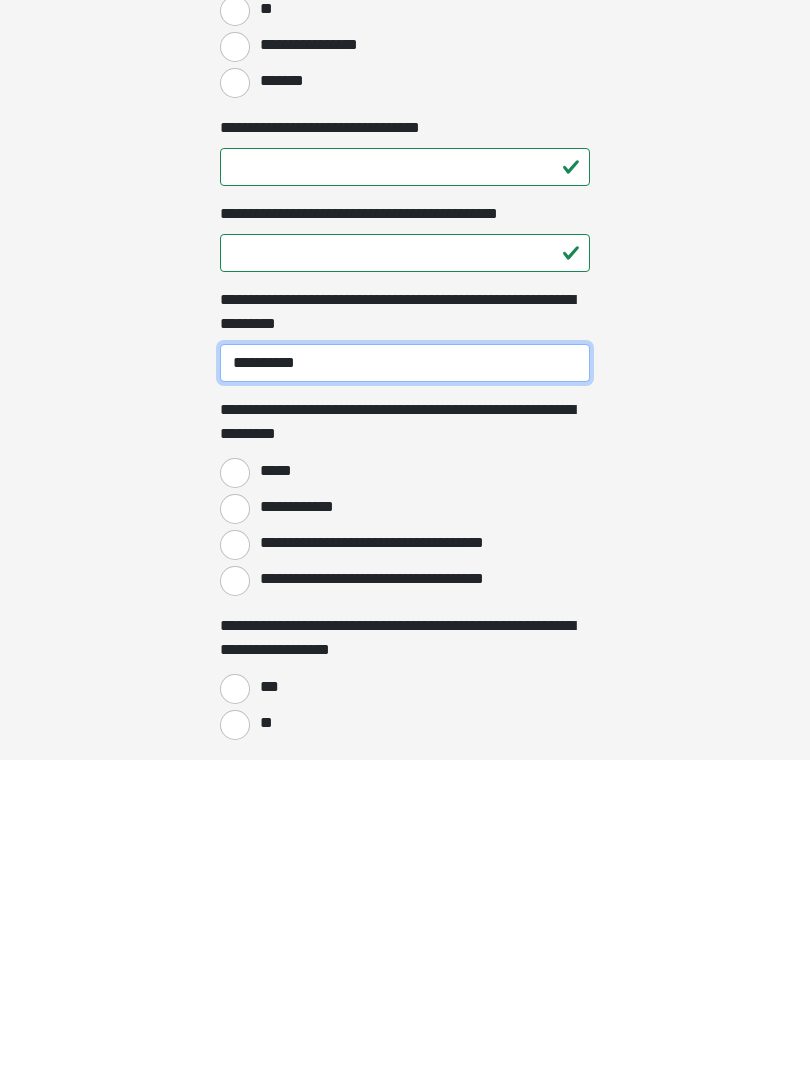 scroll, scrollTop: 1241, scrollLeft: 0, axis: vertical 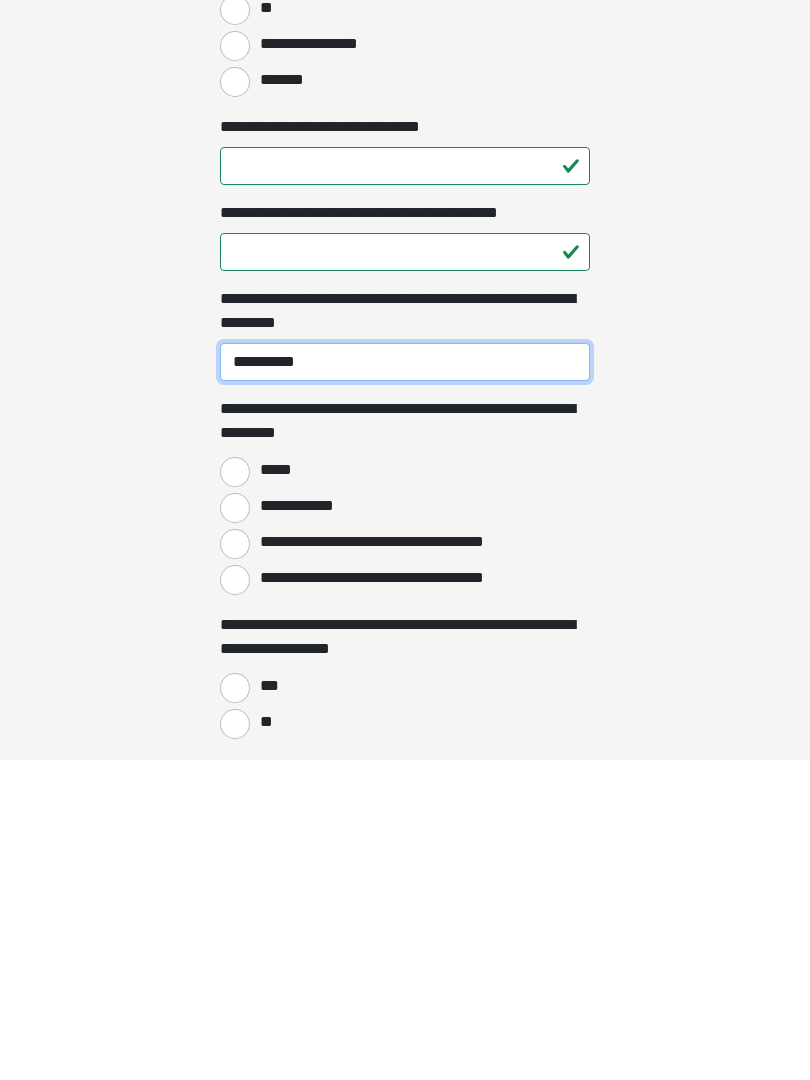 type on "**********" 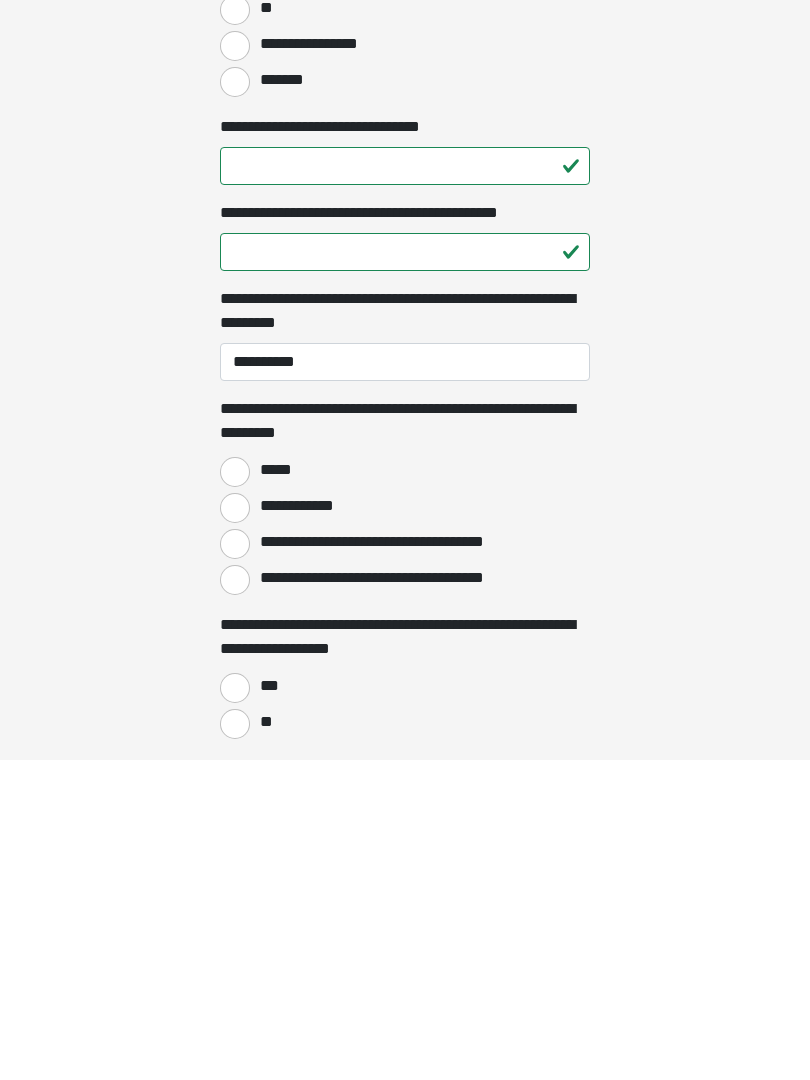 click on "*****" at bounding box center (235, 792) 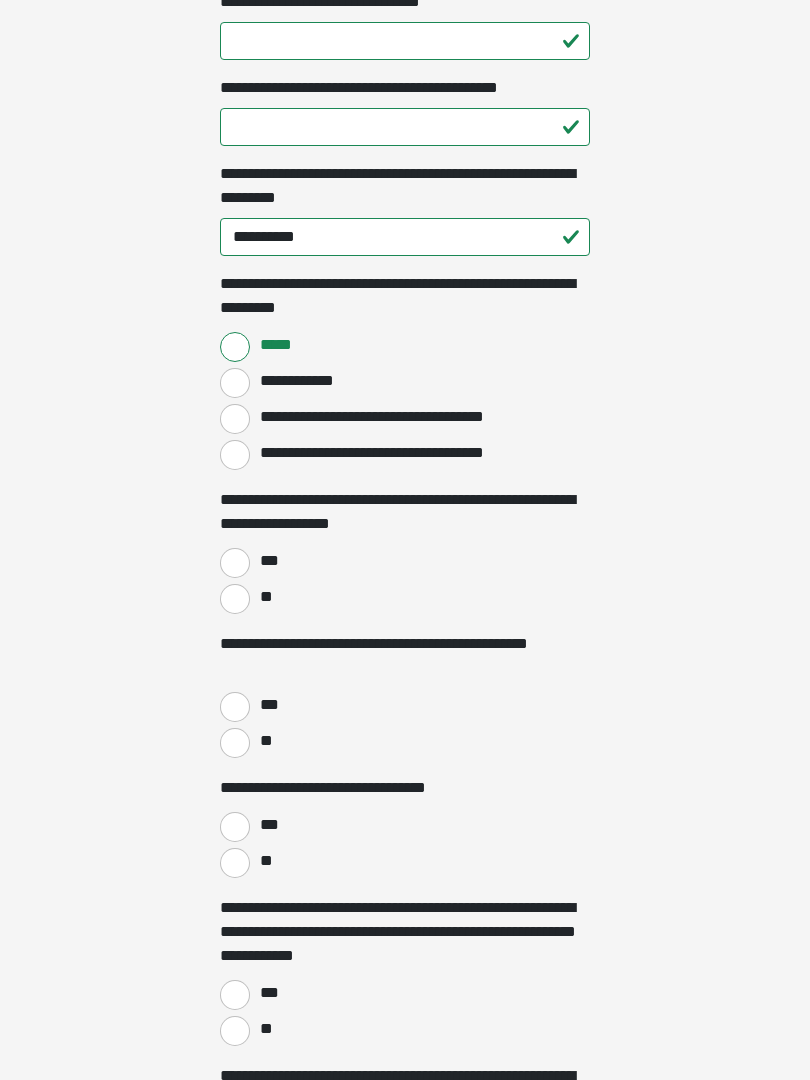 scroll, scrollTop: 1692, scrollLeft: 0, axis: vertical 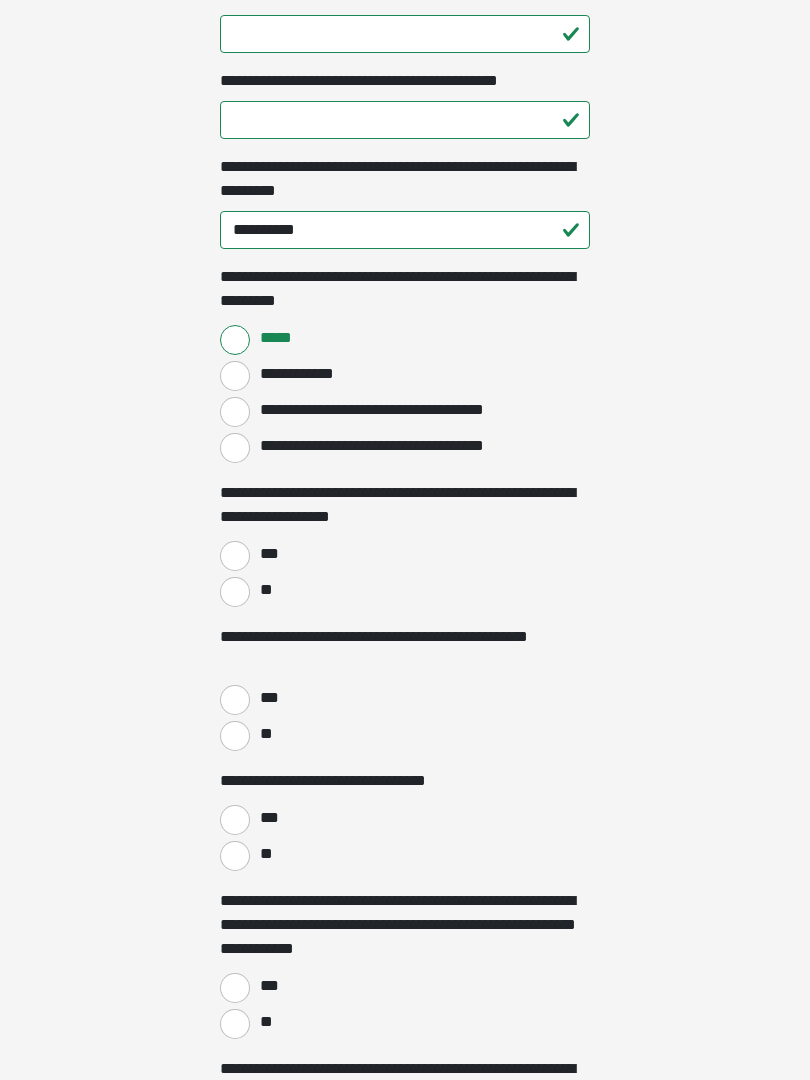 click on "***" at bounding box center (235, 557) 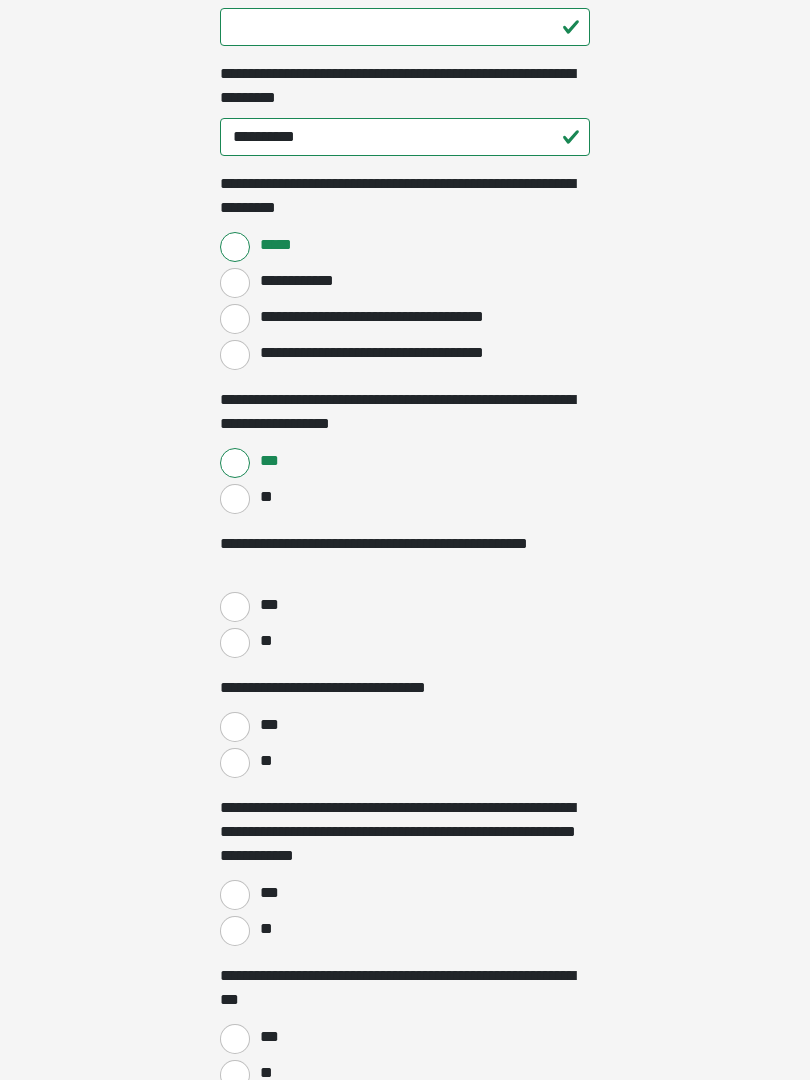scroll, scrollTop: 1786, scrollLeft: 0, axis: vertical 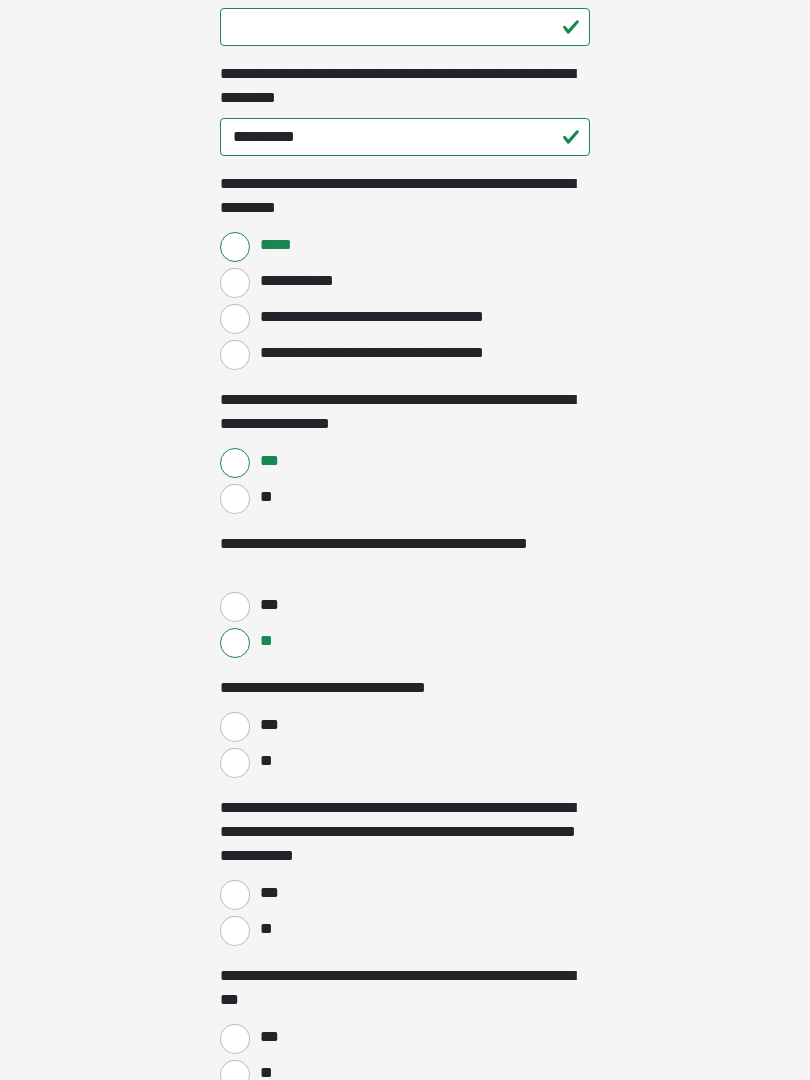click on "**" at bounding box center (235, 763) 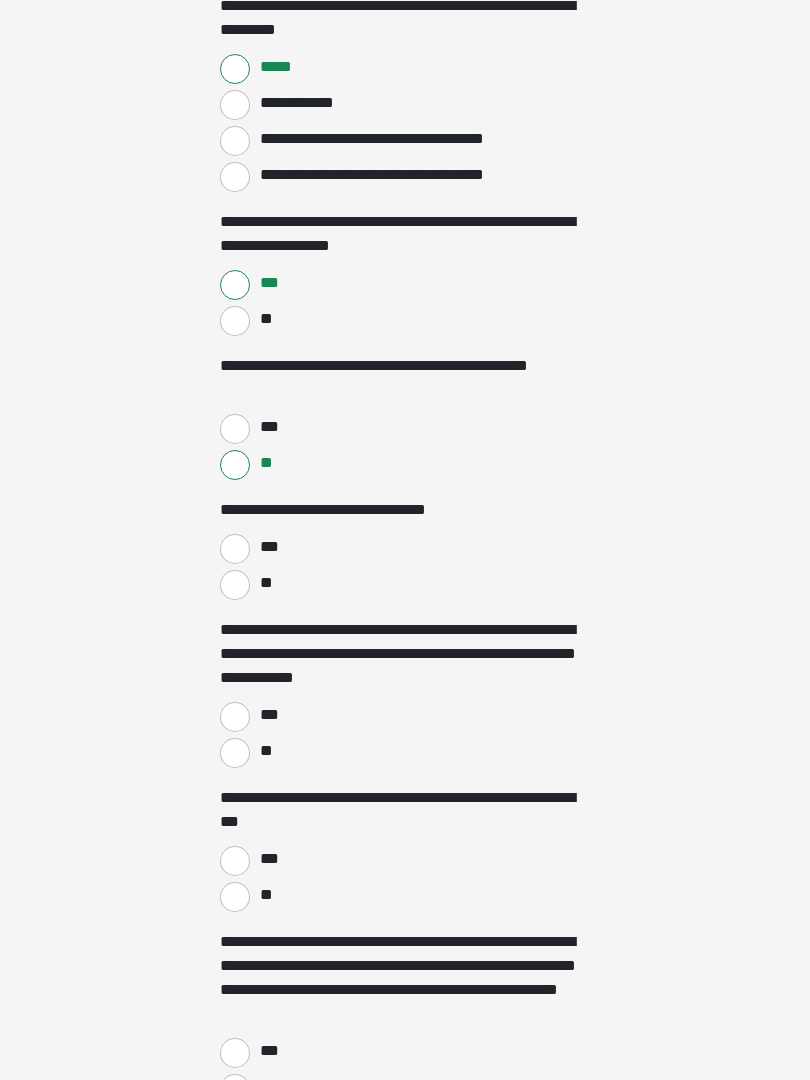 scroll, scrollTop: 1992, scrollLeft: 0, axis: vertical 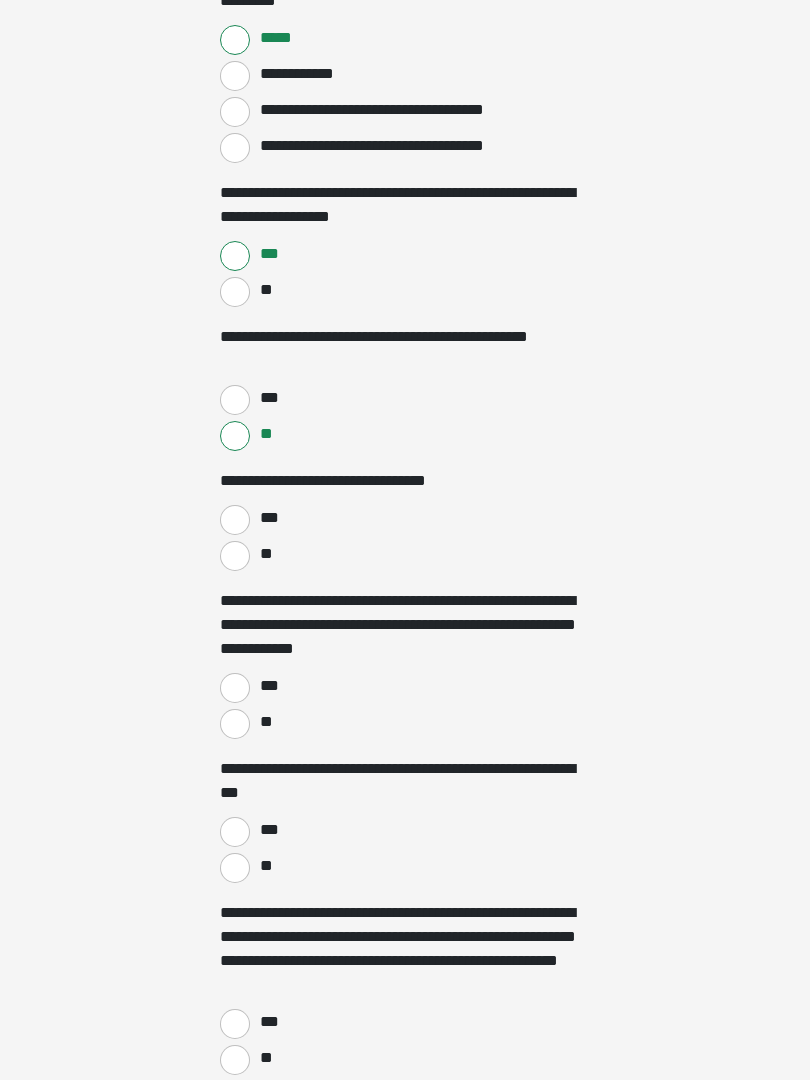 click on "**" at bounding box center (235, 724) 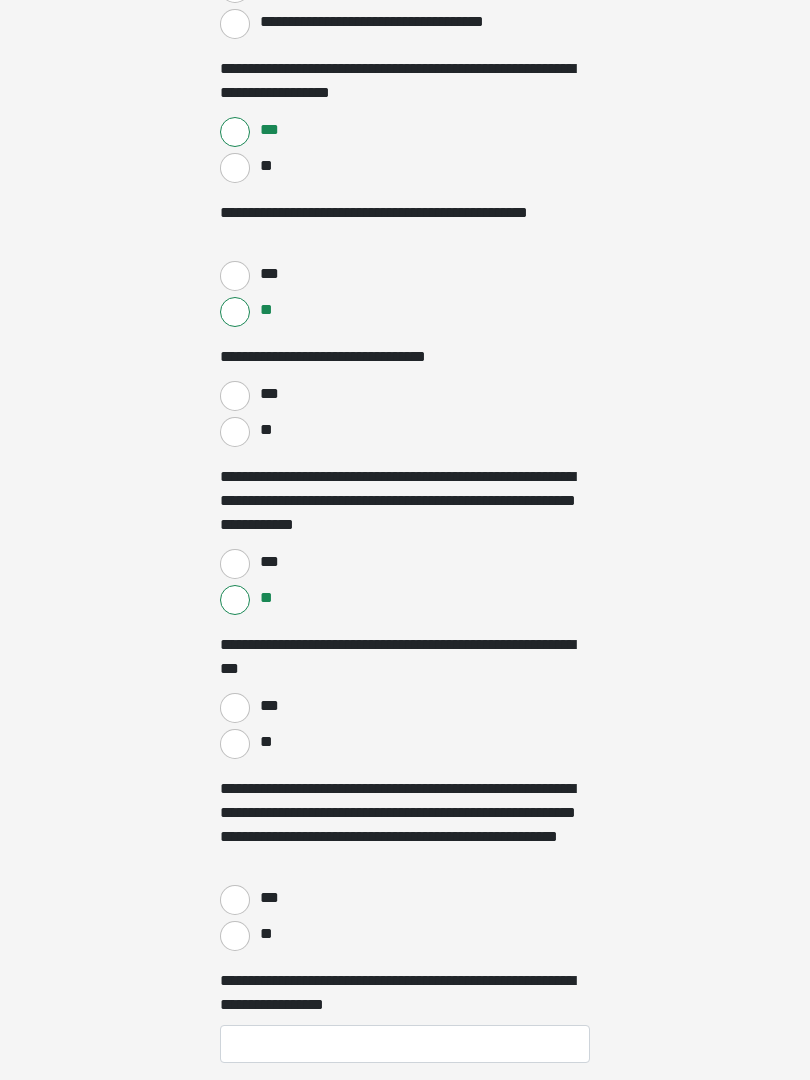 scroll, scrollTop: 2117, scrollLeft: 0, axis: vertical 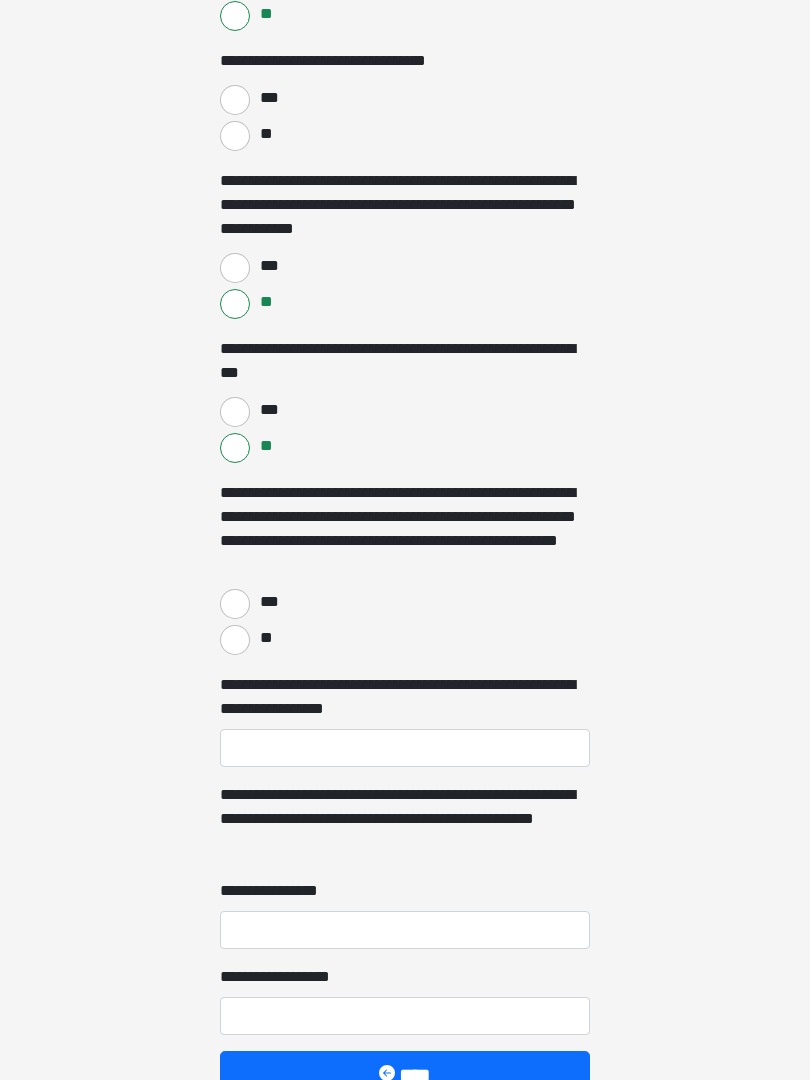 click on "**" at bounding box center [235, 640] 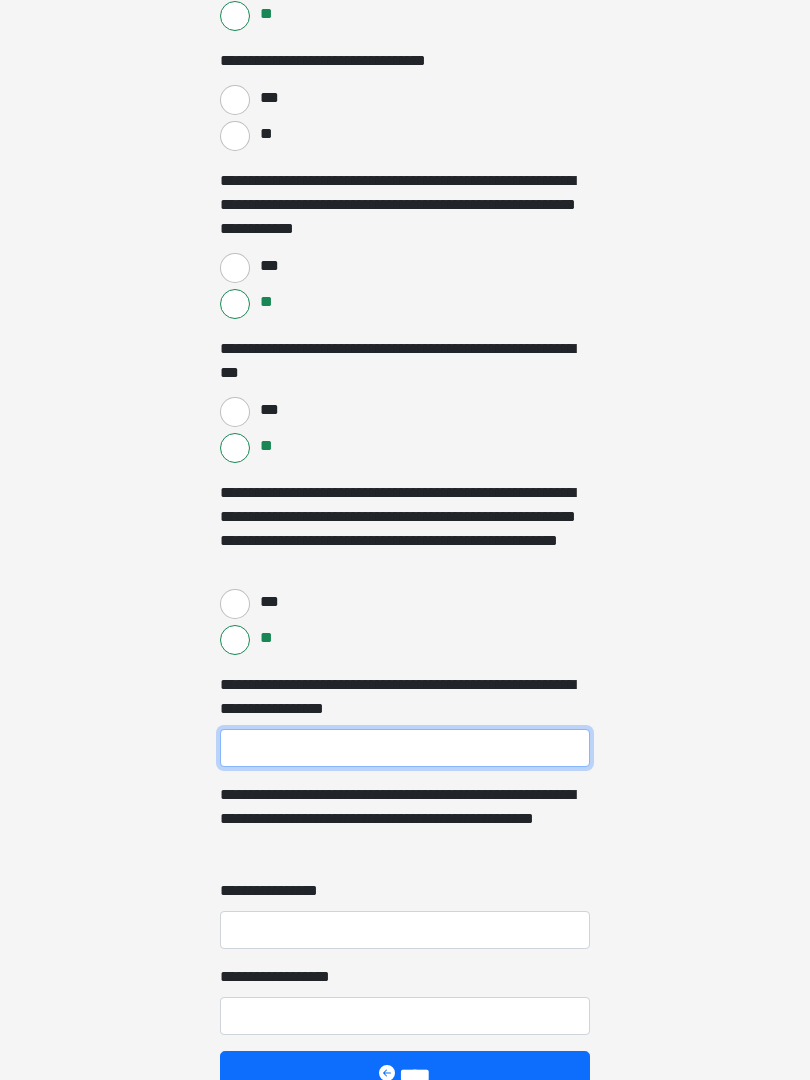 click on "**********" at bounding box center (405, 748) 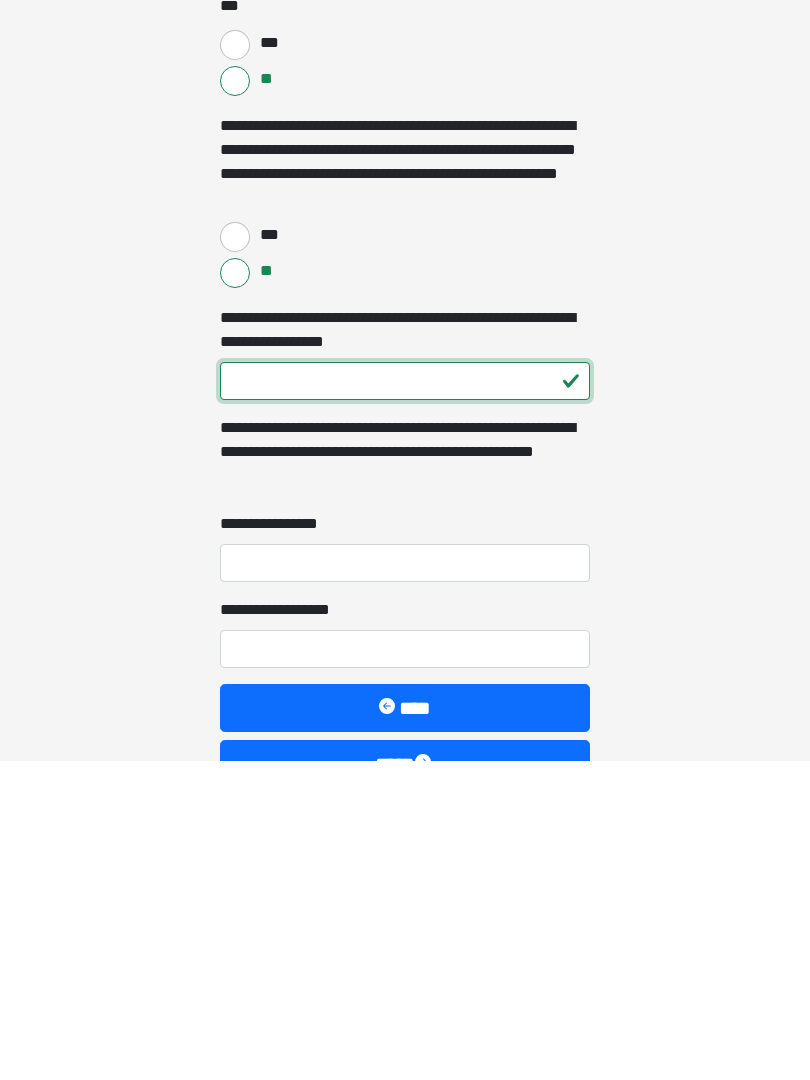 type on "***" 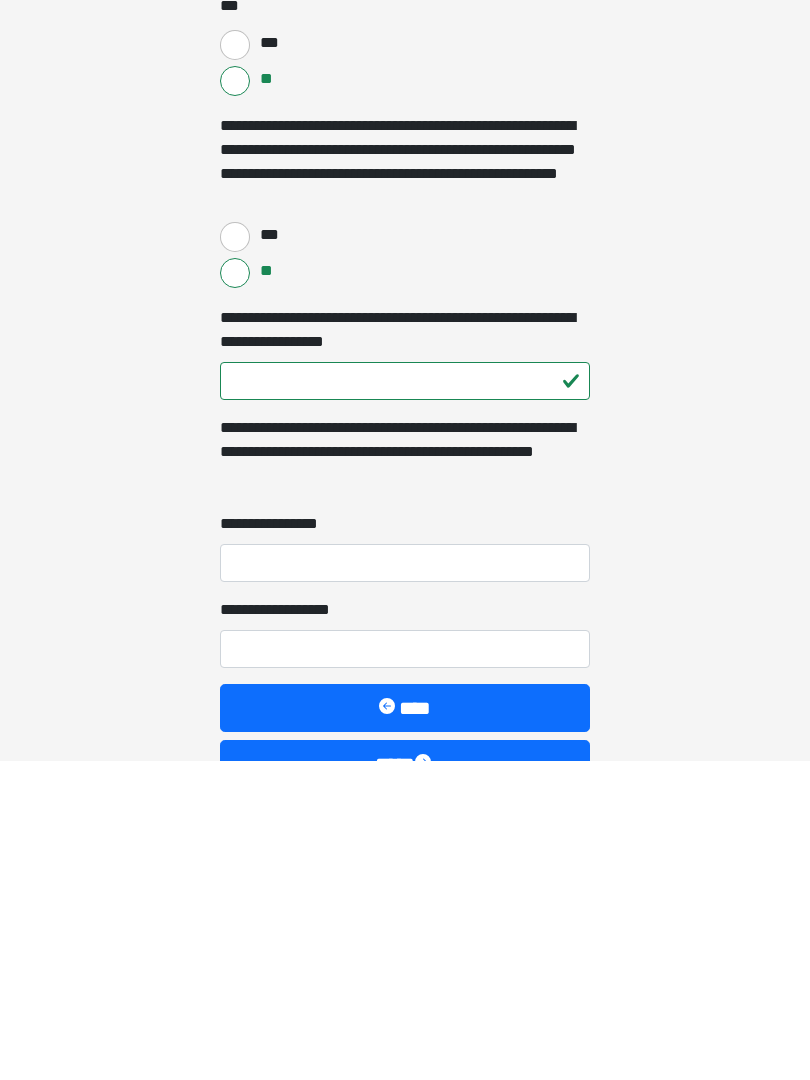 click on "**********" at bounding box center [405, 883] 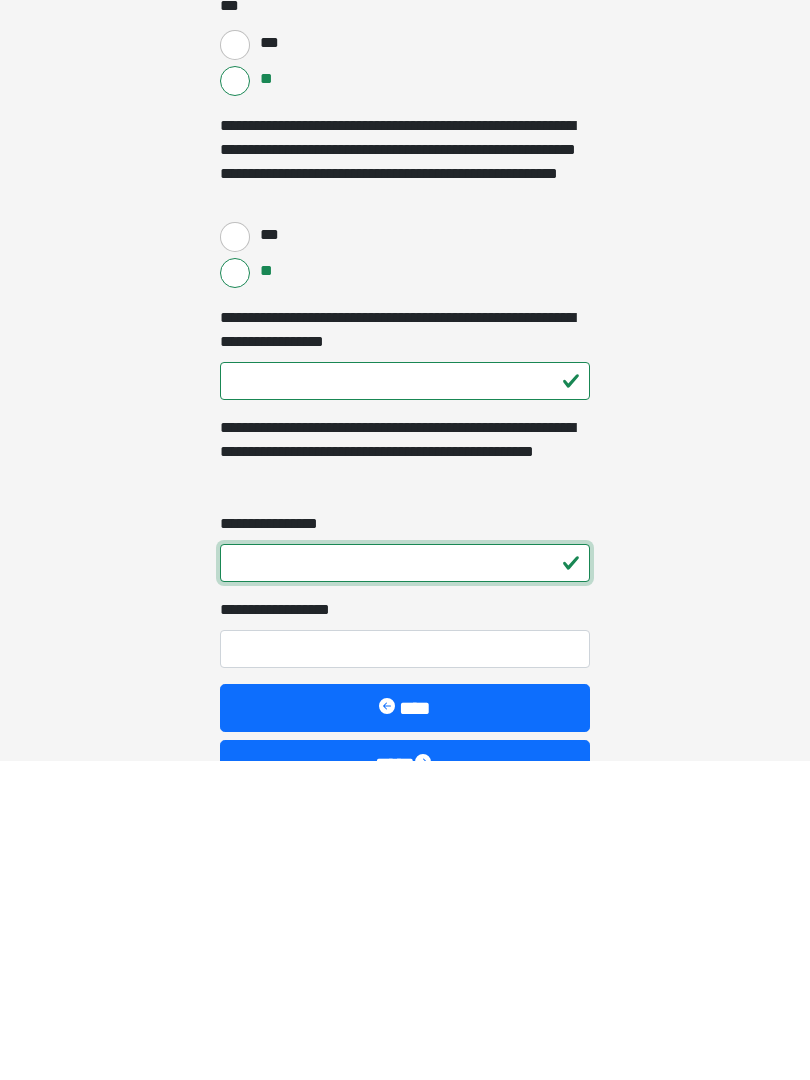 type on "*" 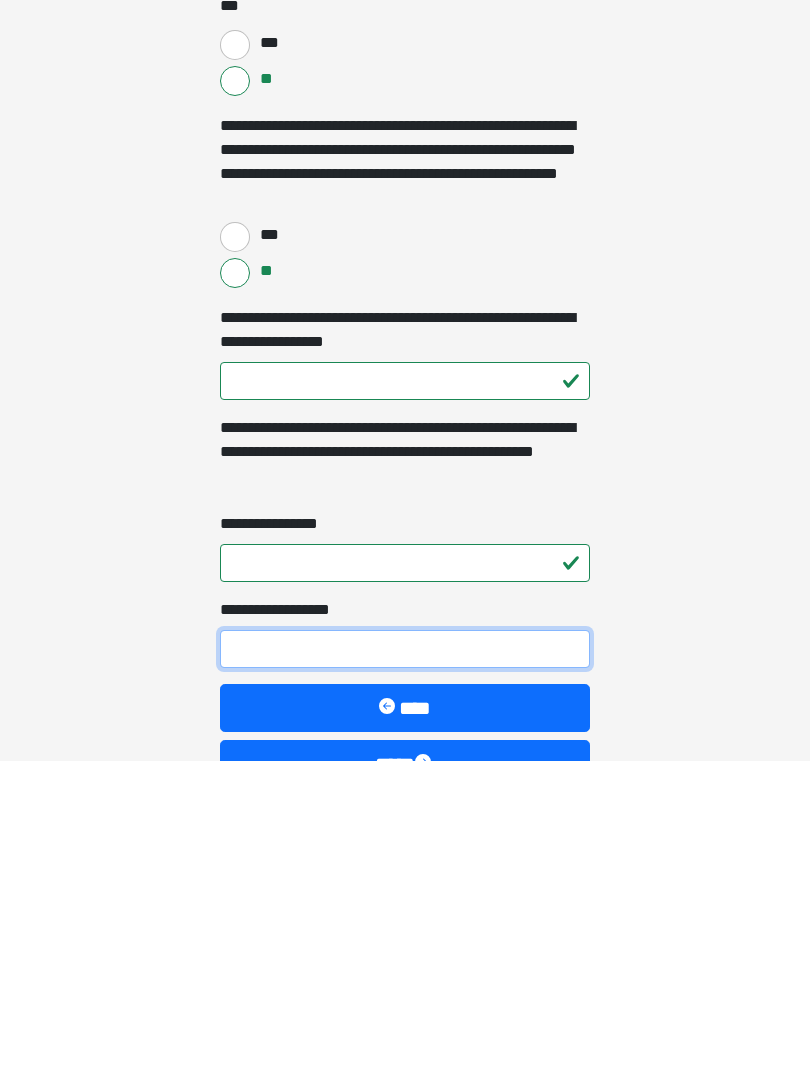 click on "**********" at bounding box center (405, 969) 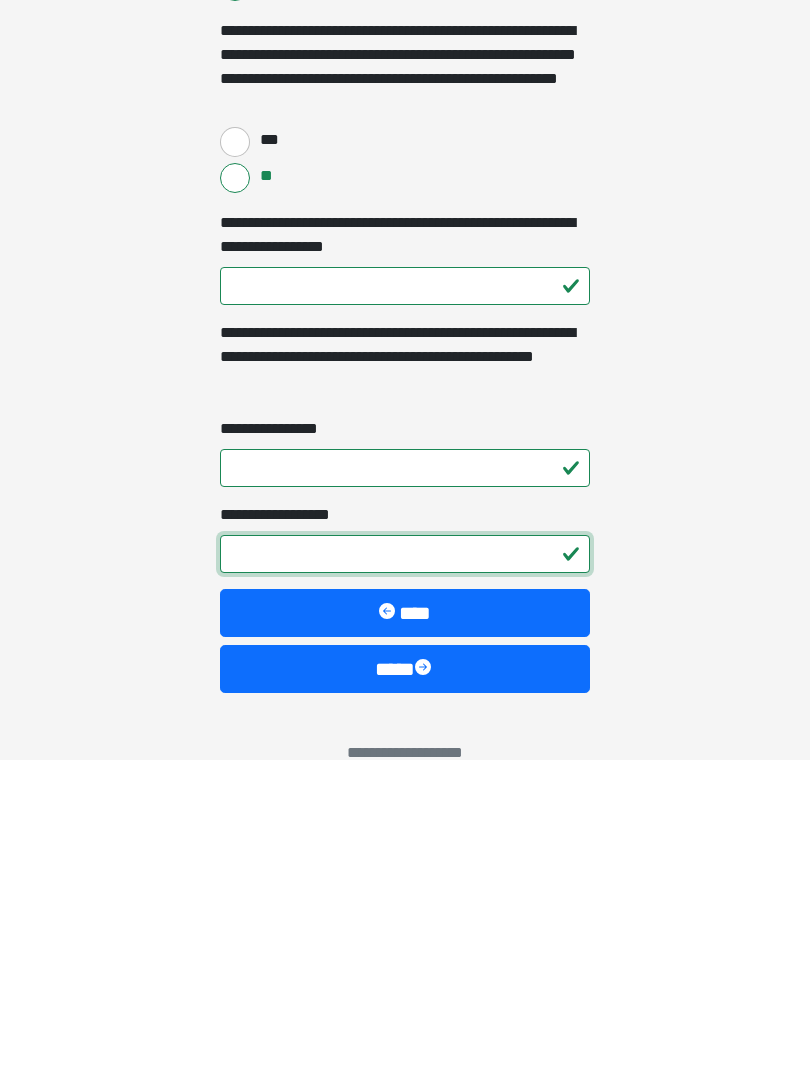 scroll, scrollTop: 2558, scrollLeft: 0, axis: vertical 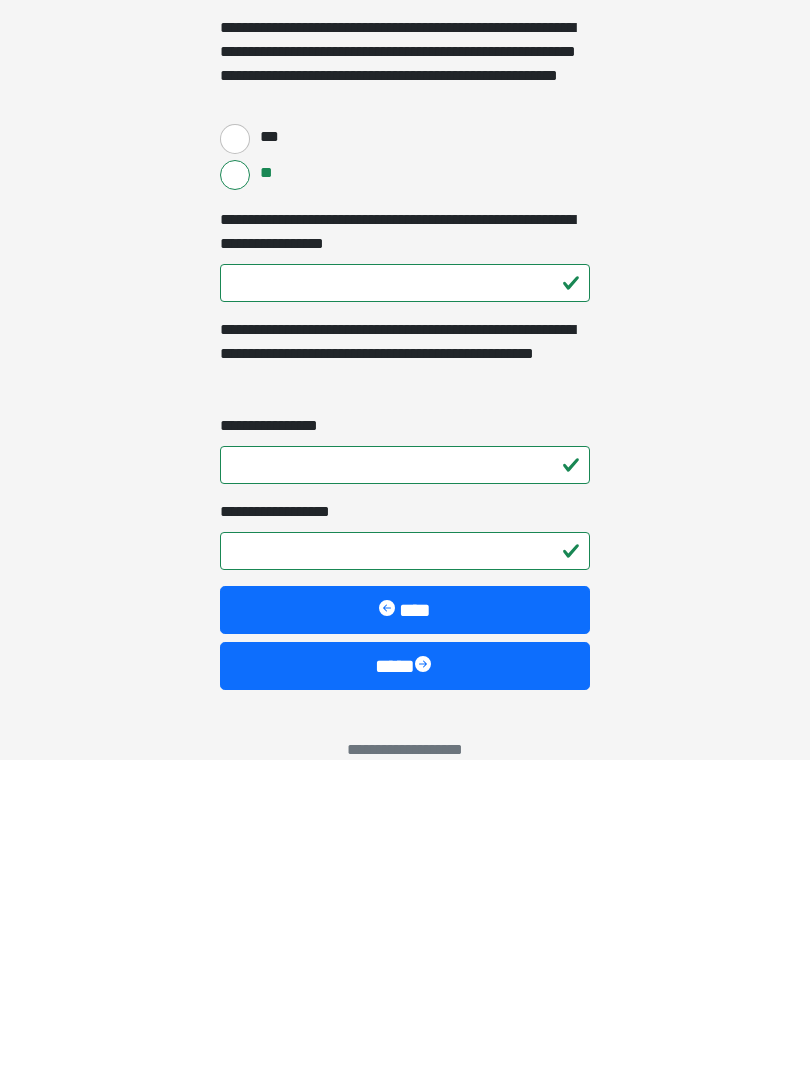 click on "****" at bounding box center [405, 986] 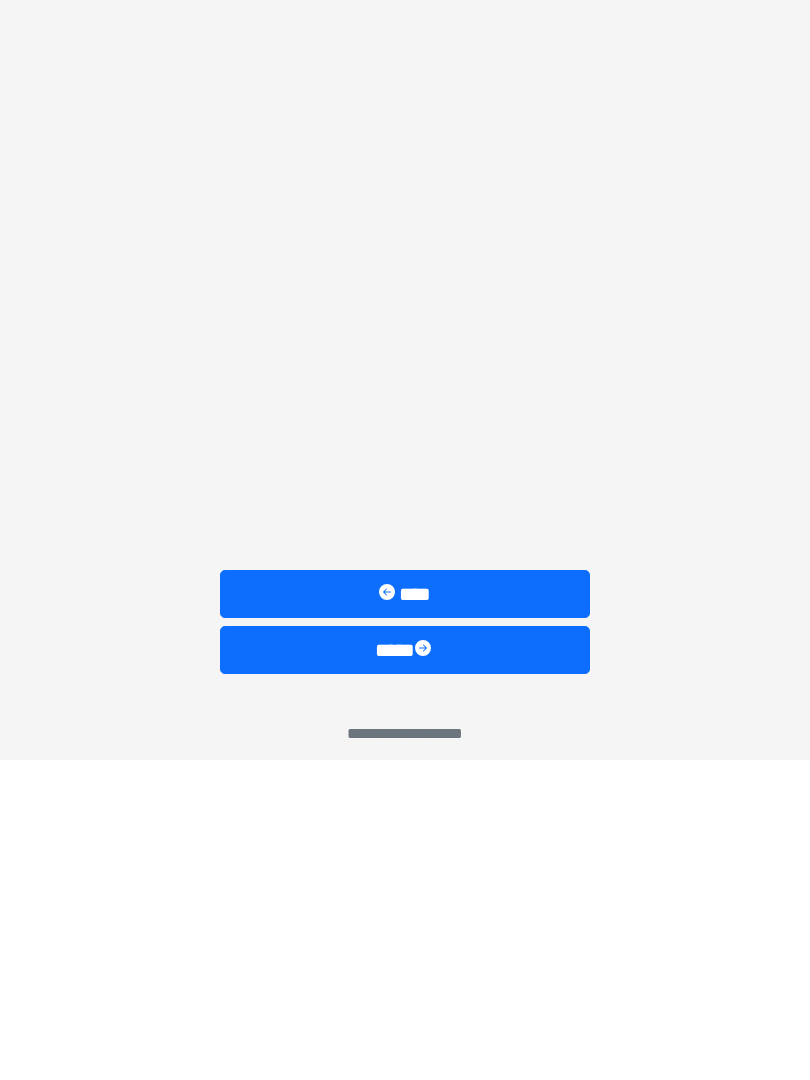 scroll, scrollTop: 0, scrollLeft: 0, axis: both 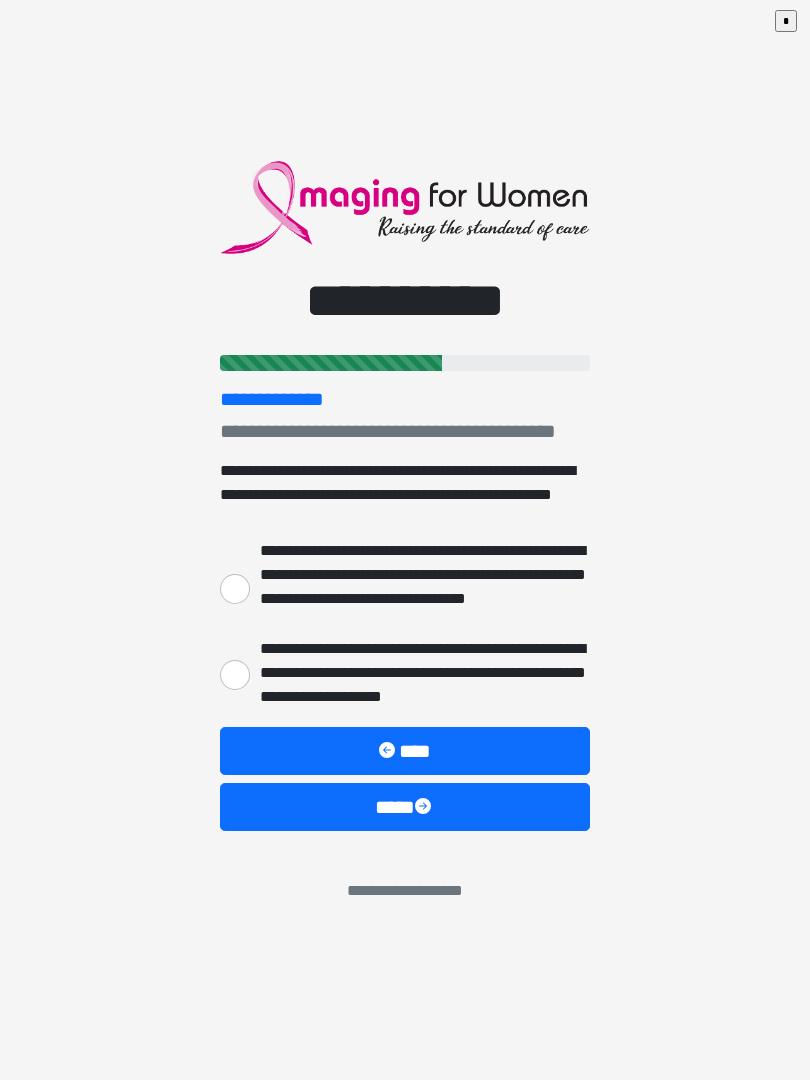 click on "**********" at bounding box center (405, 540) 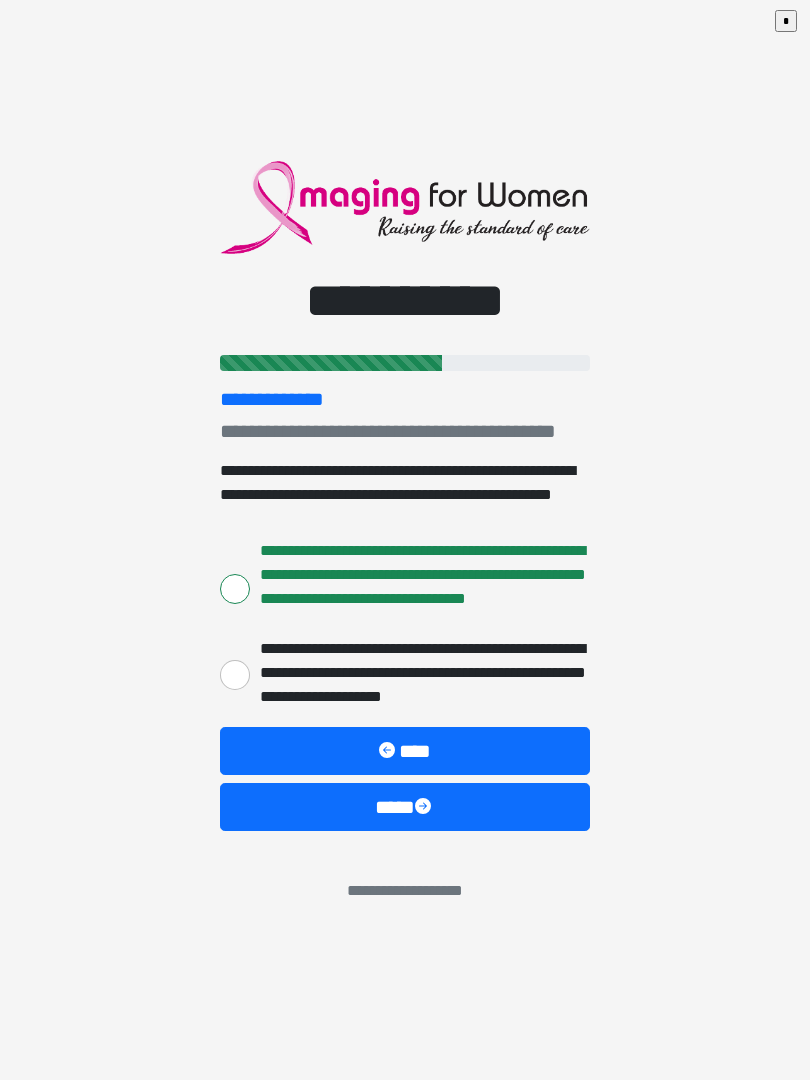 click on "**********" at bounding box center (235, 675) 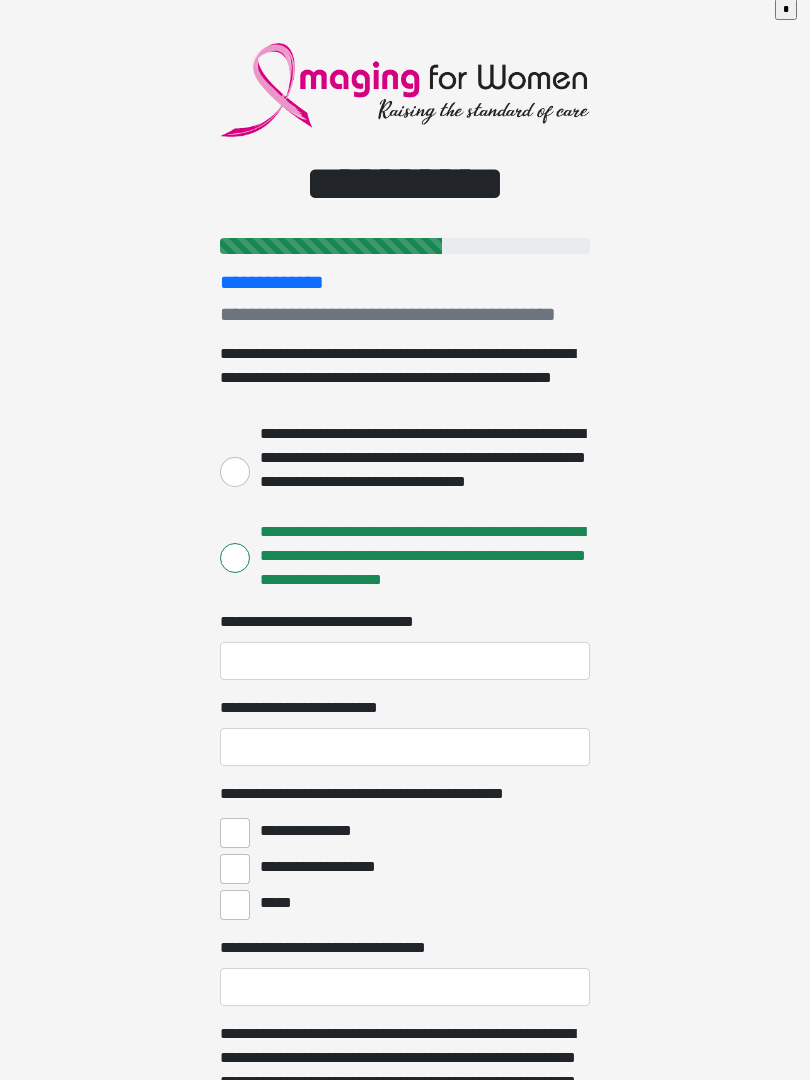 scroll, scrollTop: 0, scrollLeft: 0, axis: both 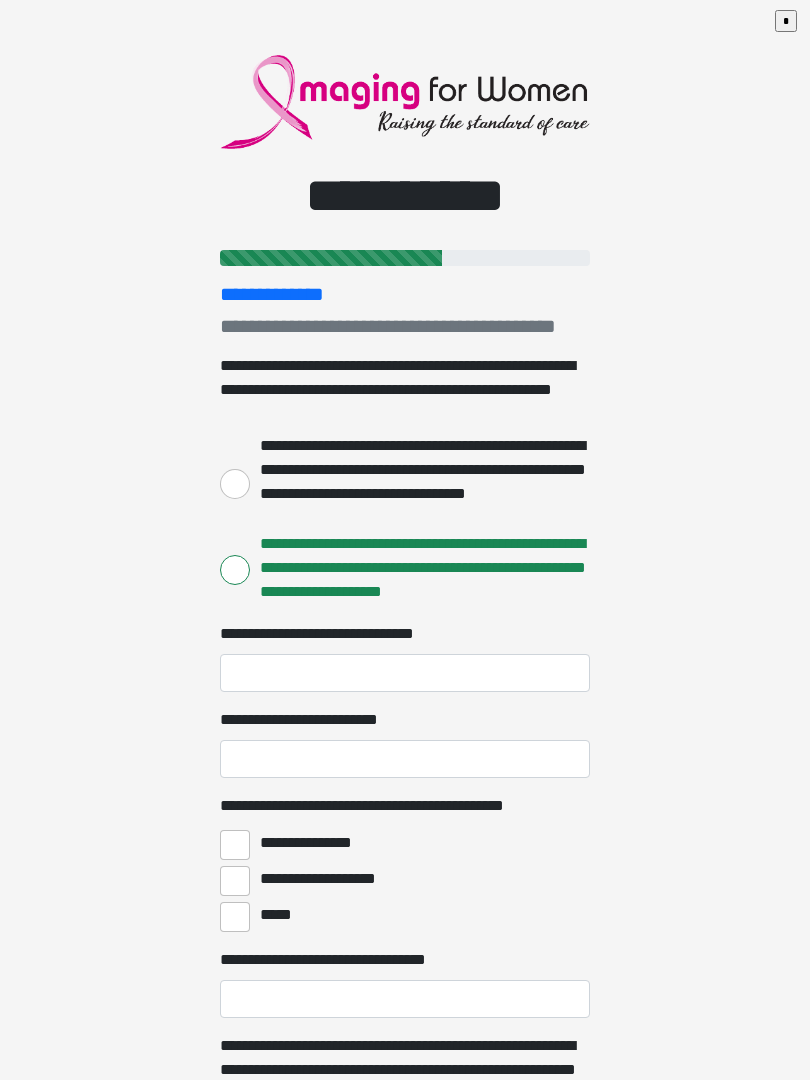 click on "**********" at bounding box center (235, 484) 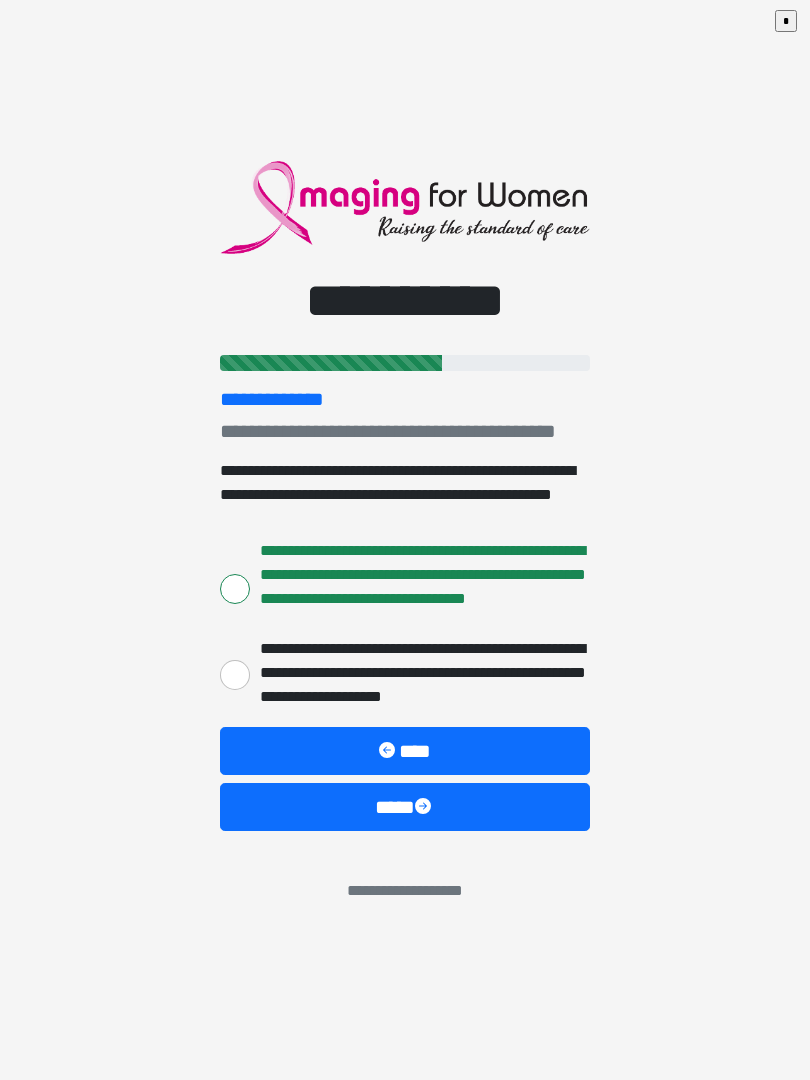 click on "****" at bounding box center [405, 807] 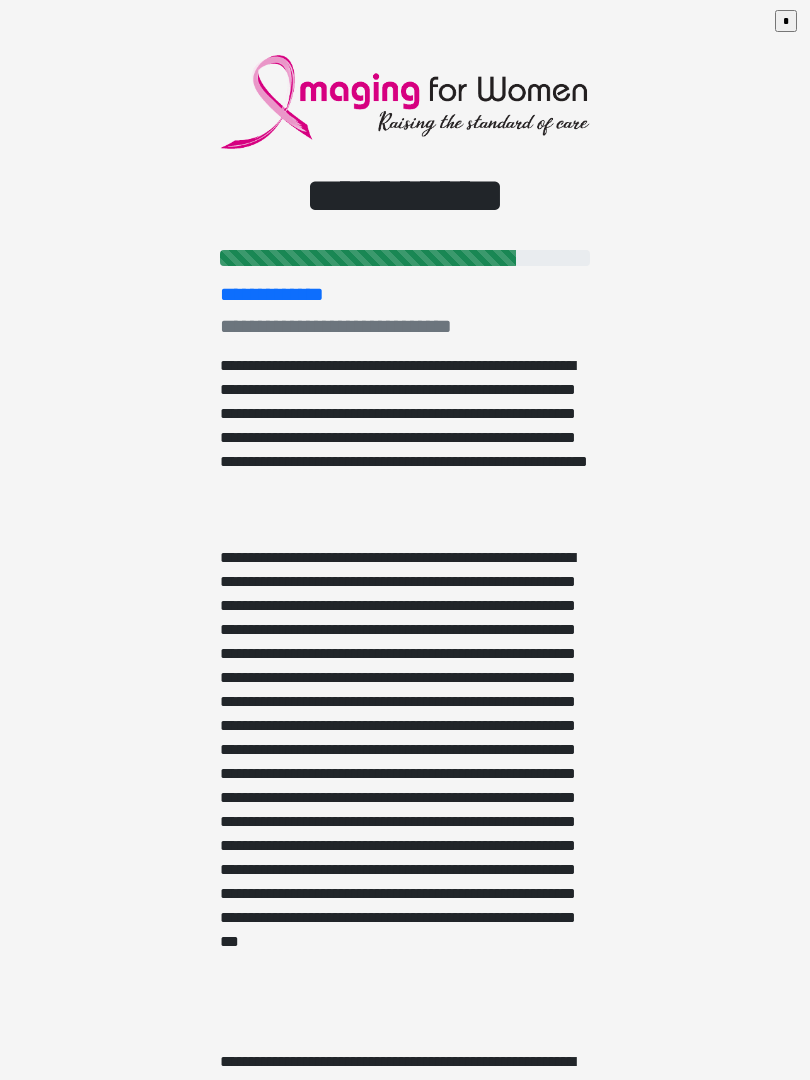 click on "**********" at bounding box center (405, 540) 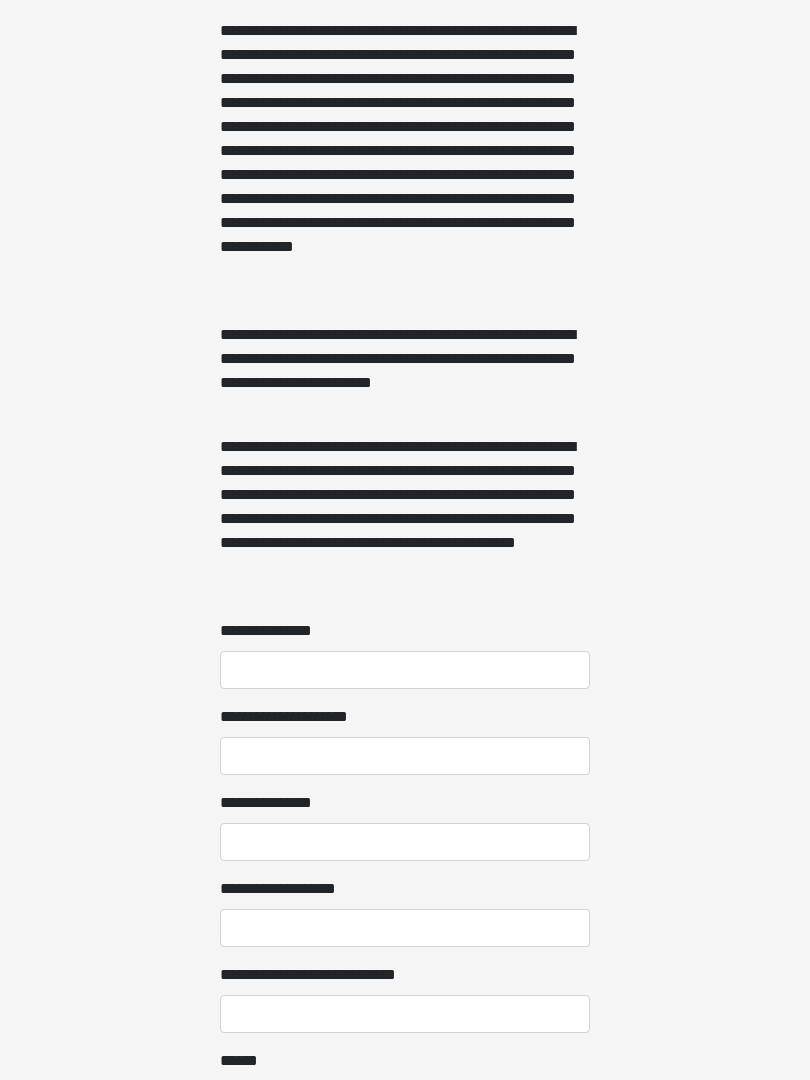 scroll, scrollTop: 1124, scrollLeft: 0, axis: vertical 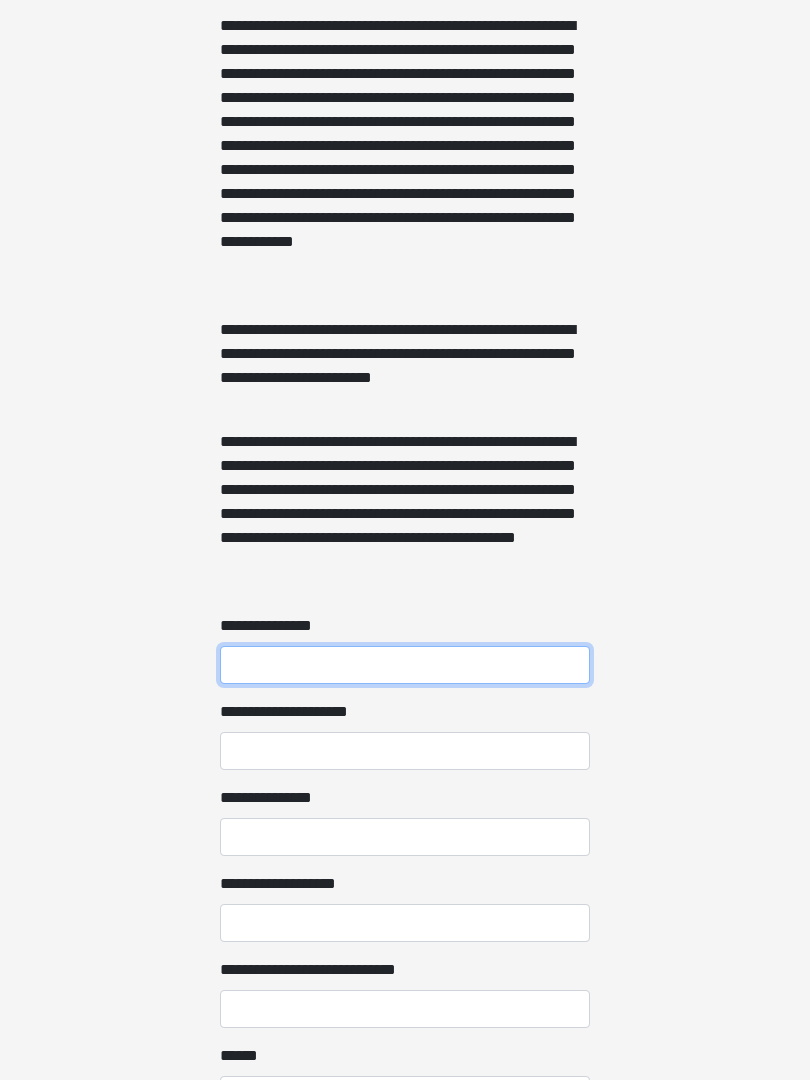 click on "**********" at bounding box center (405, 665) 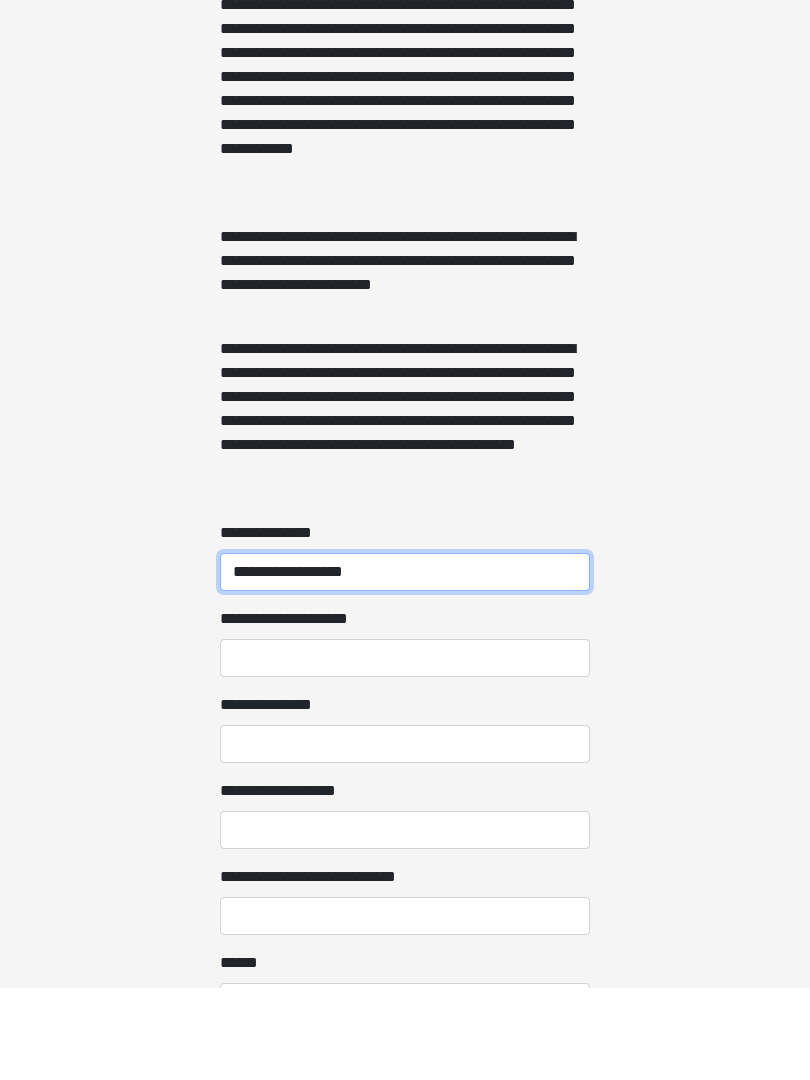 type on "**********" 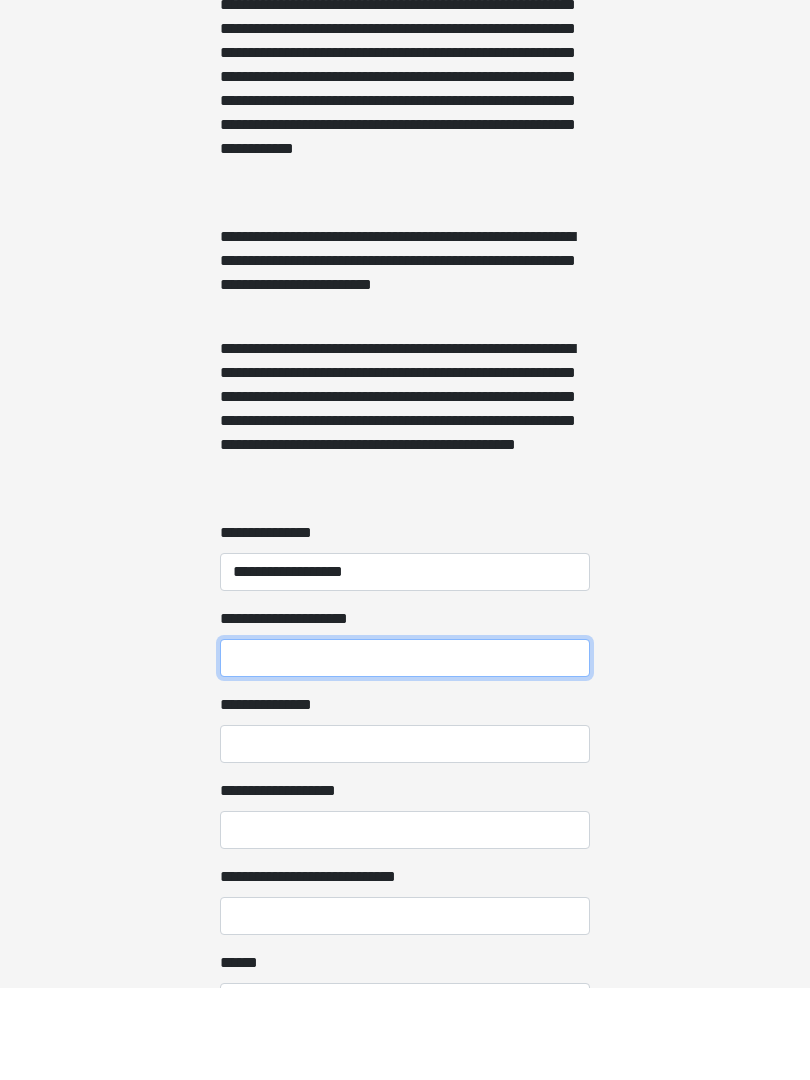 click on "**********" at bounding box center (405, 751) 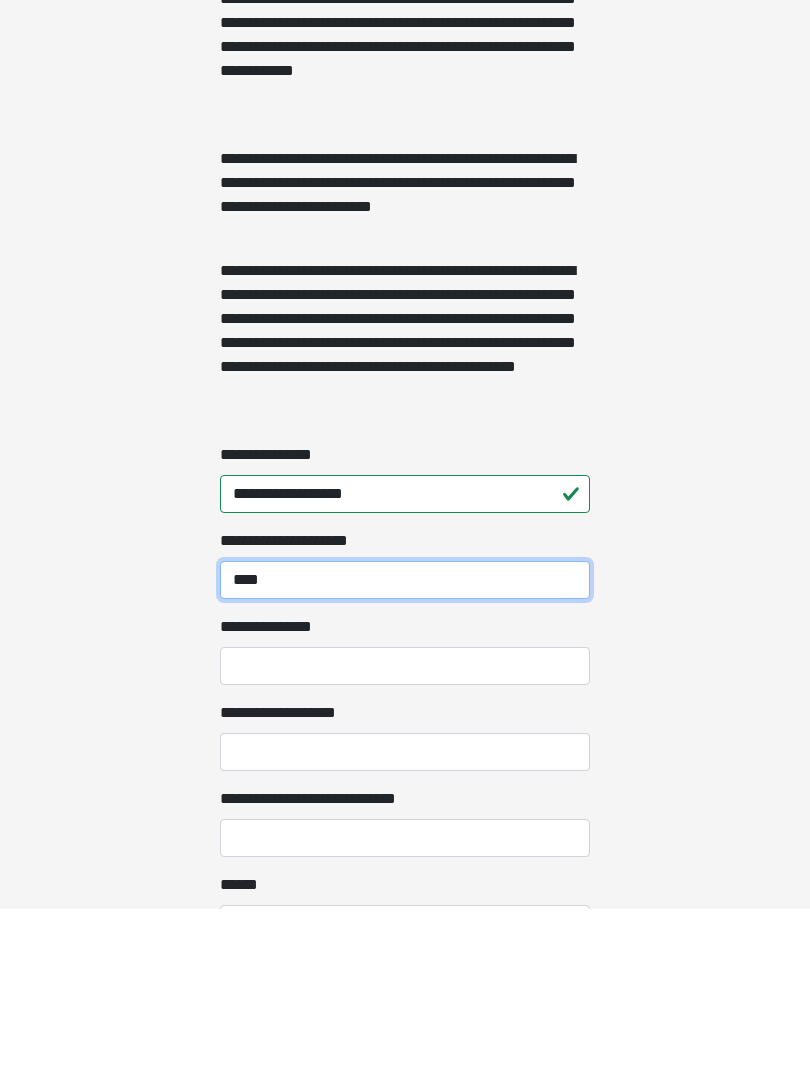 type on "****" 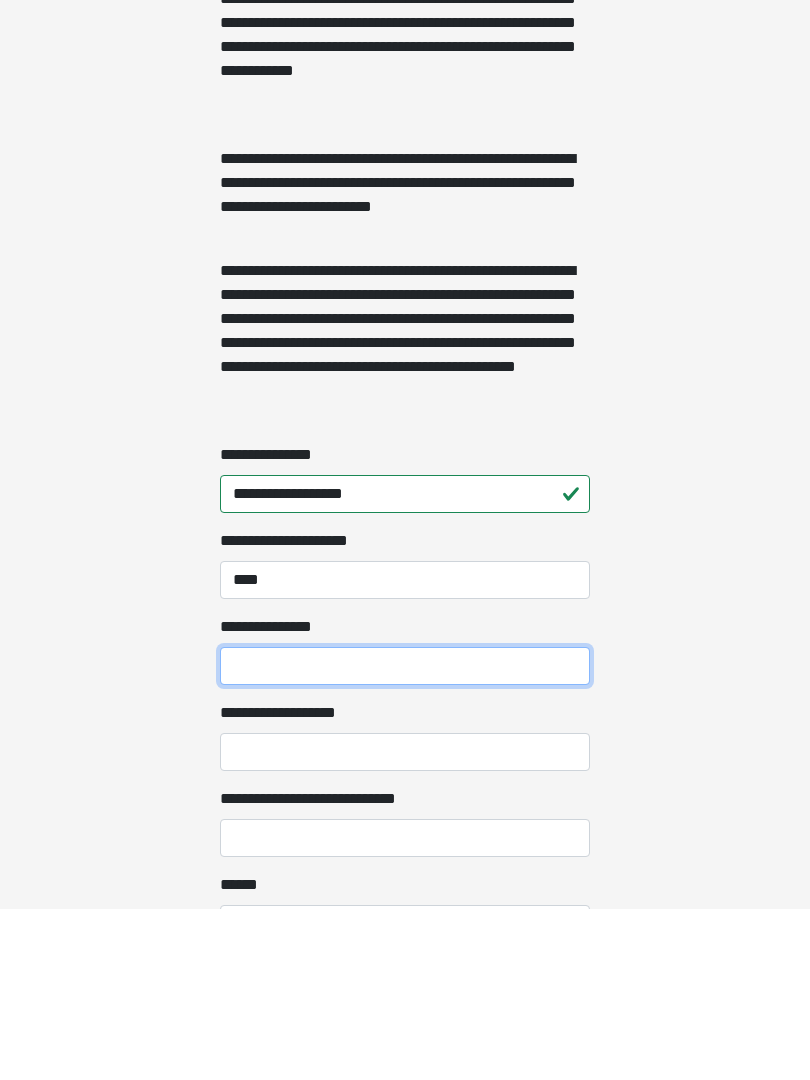 click on "**********" at bounding box center [405, 837] 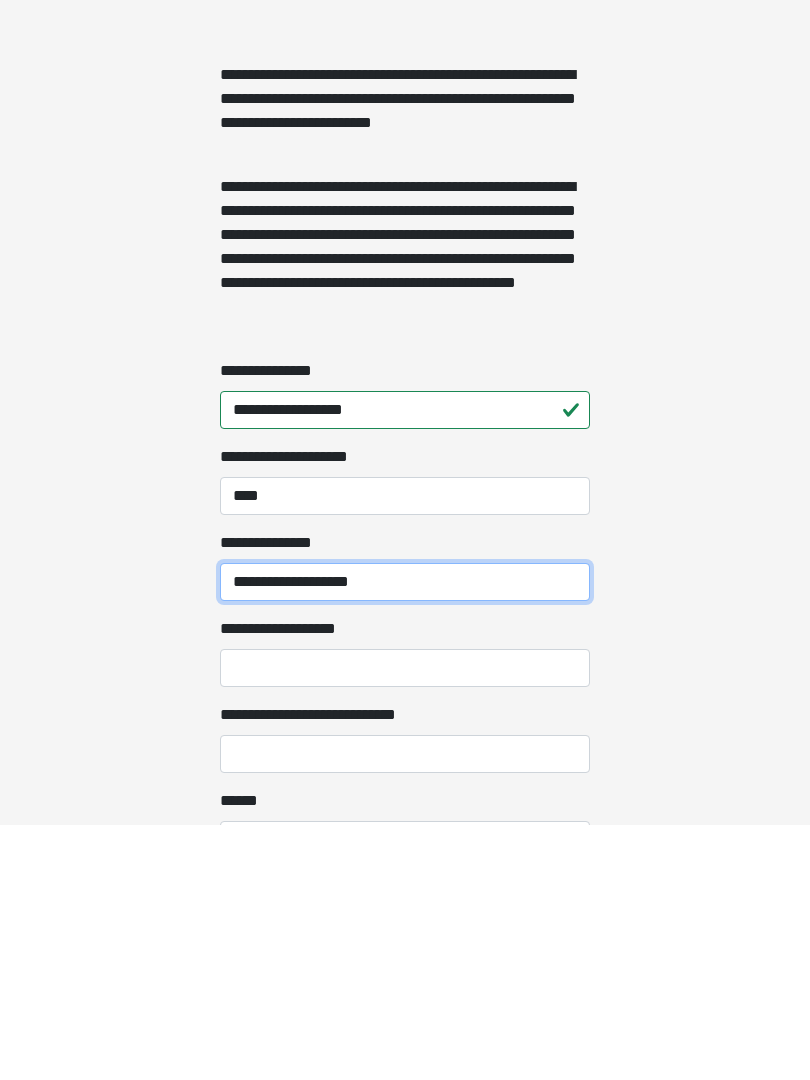 type on "**********" 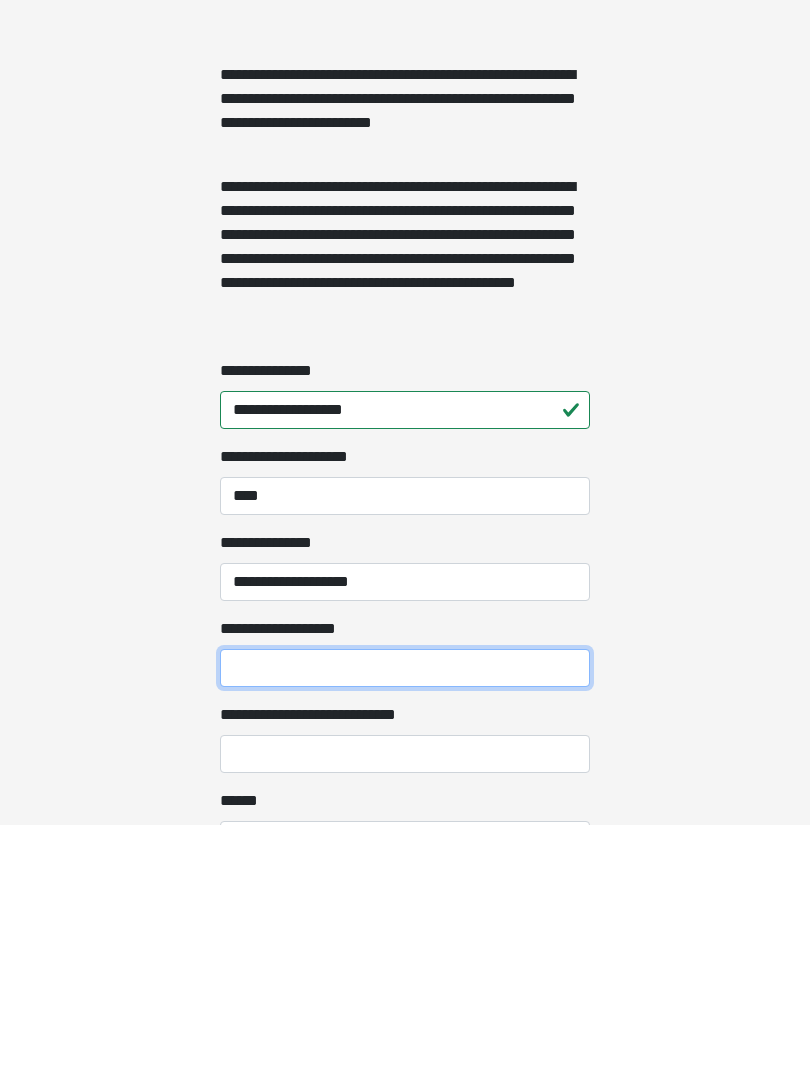 click on "**********" at bounding box center (405, 923) 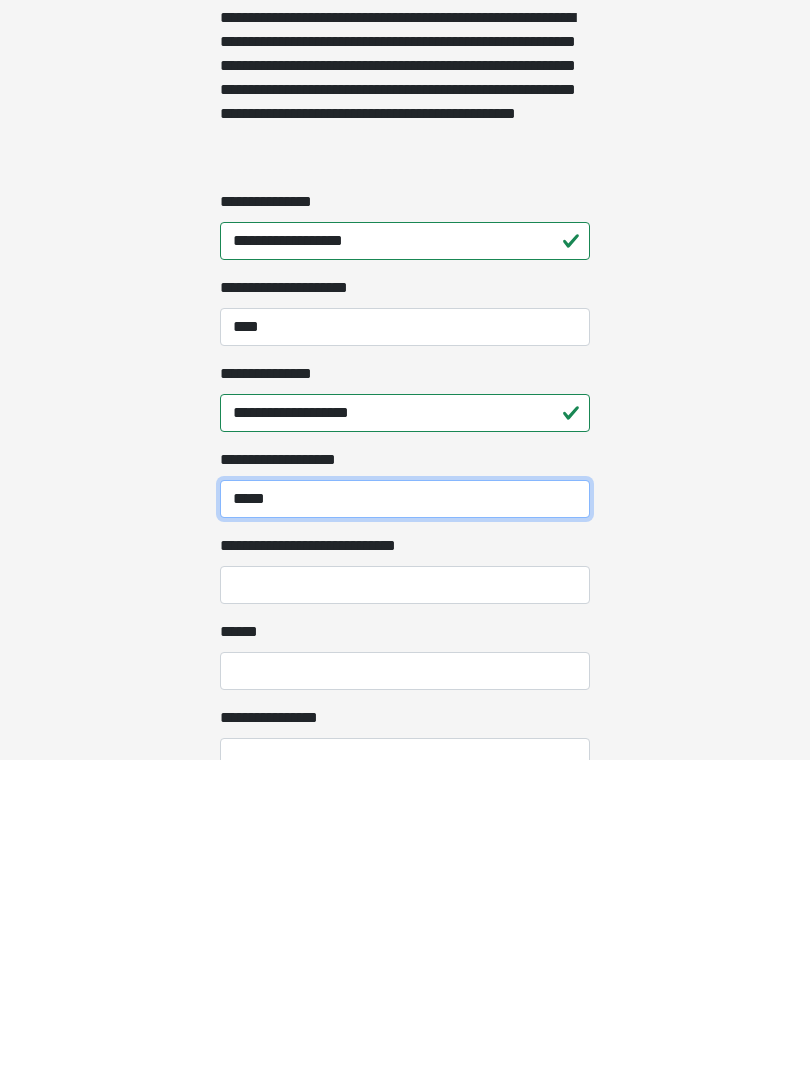 scroll, scrollTop: 1230, scrollLeft: 0, axis: vertical 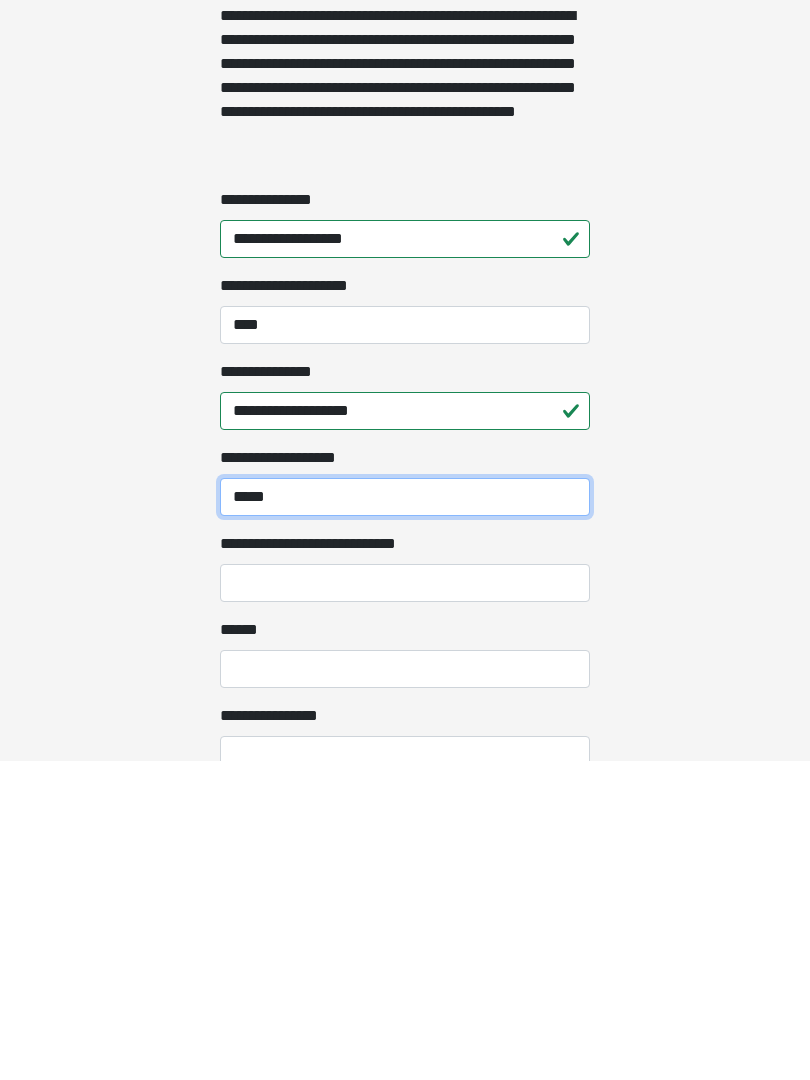 type on "*****" 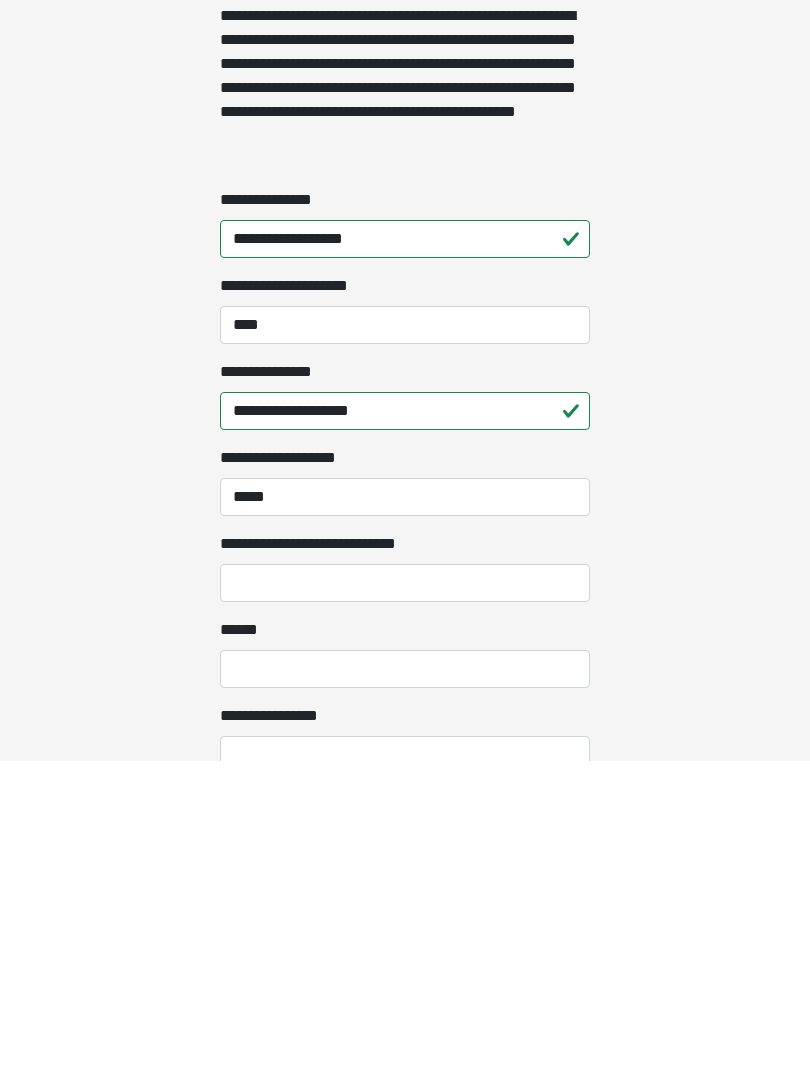 click on "**********" at bounding box center (405, 903) 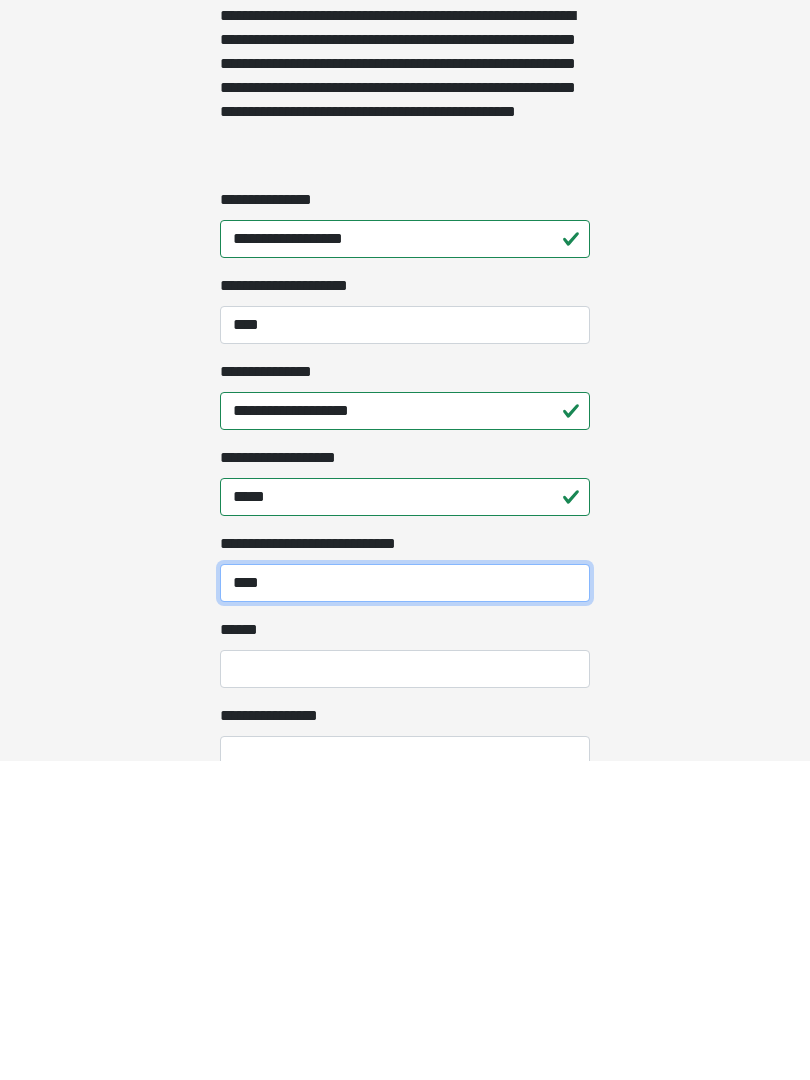 type on "****" 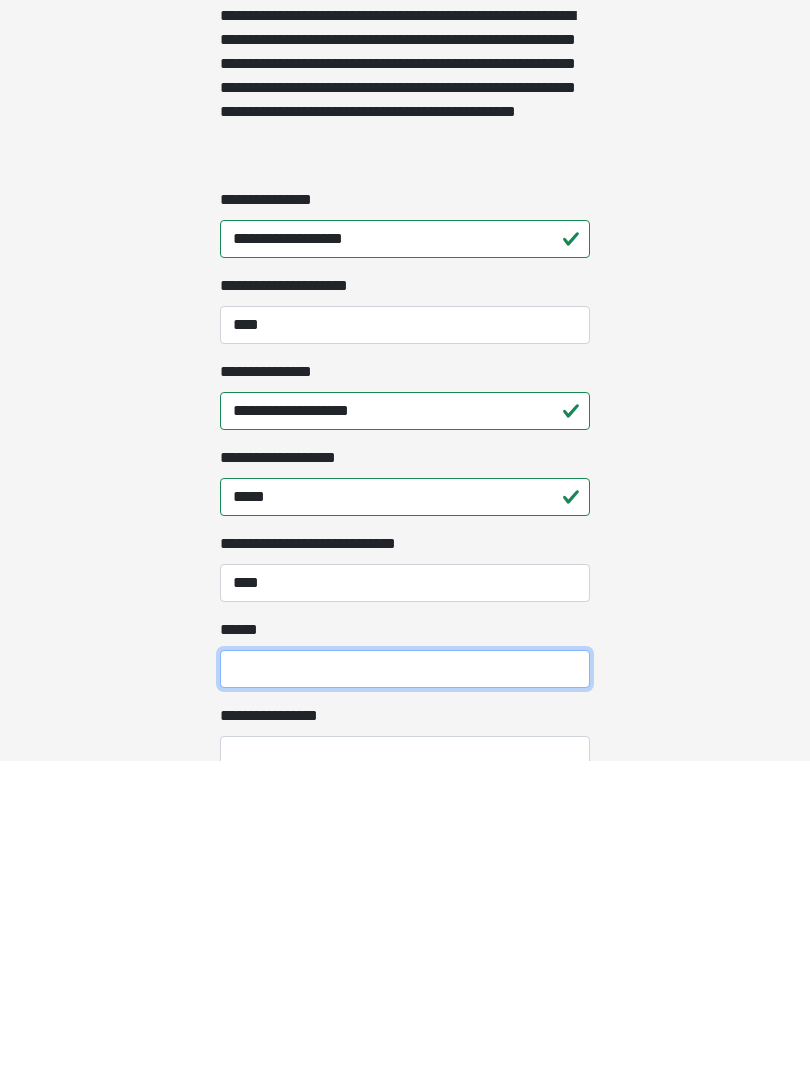 click on "**** *" at bounding box center (405, 989) 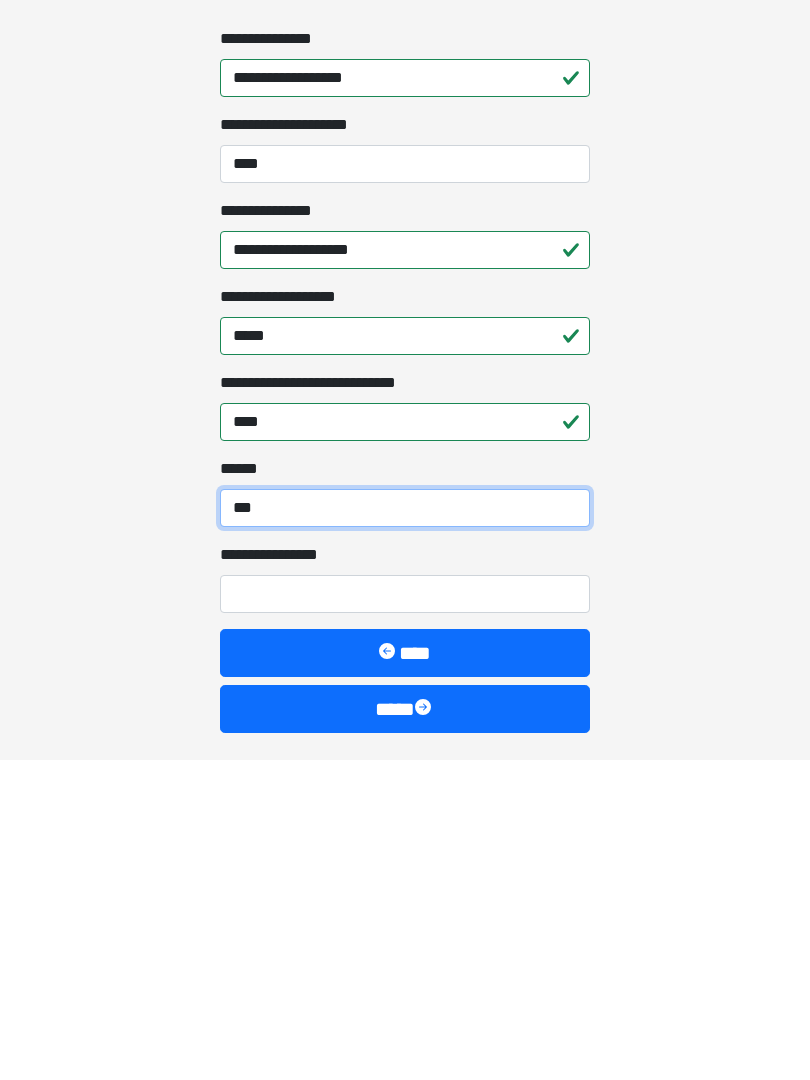 scroll, scrollTop: 1392, scrollLeft: 0, axis: vertical 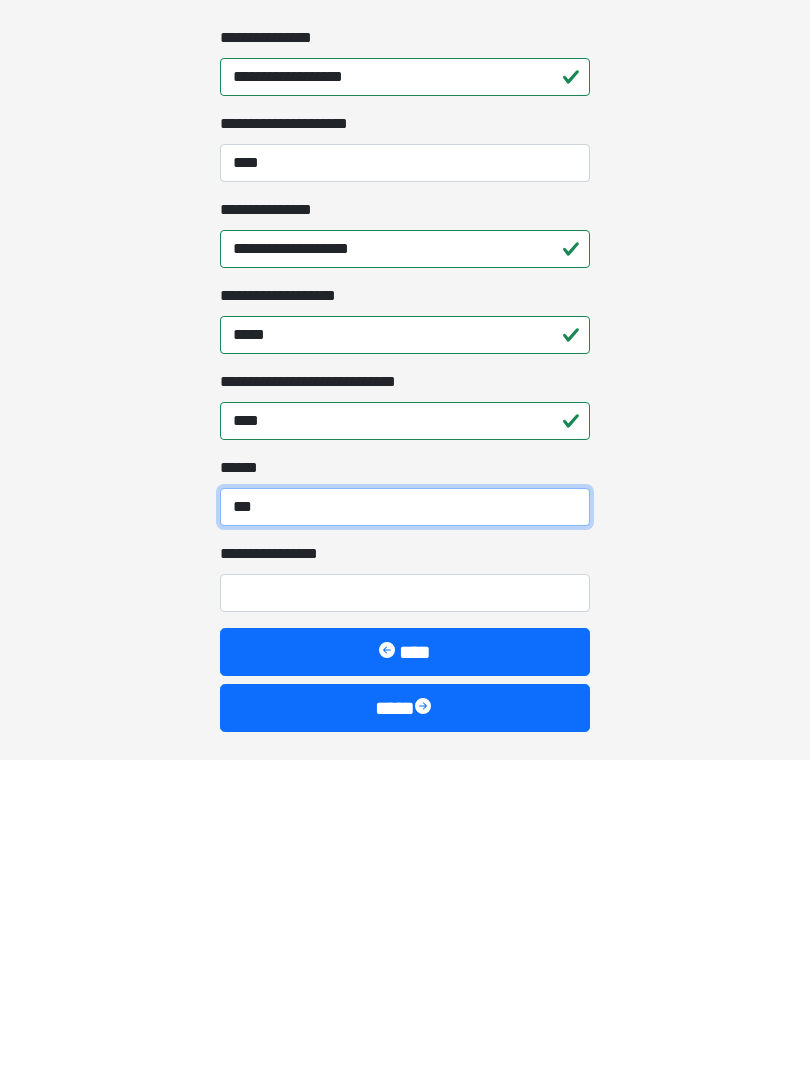 type on "***" 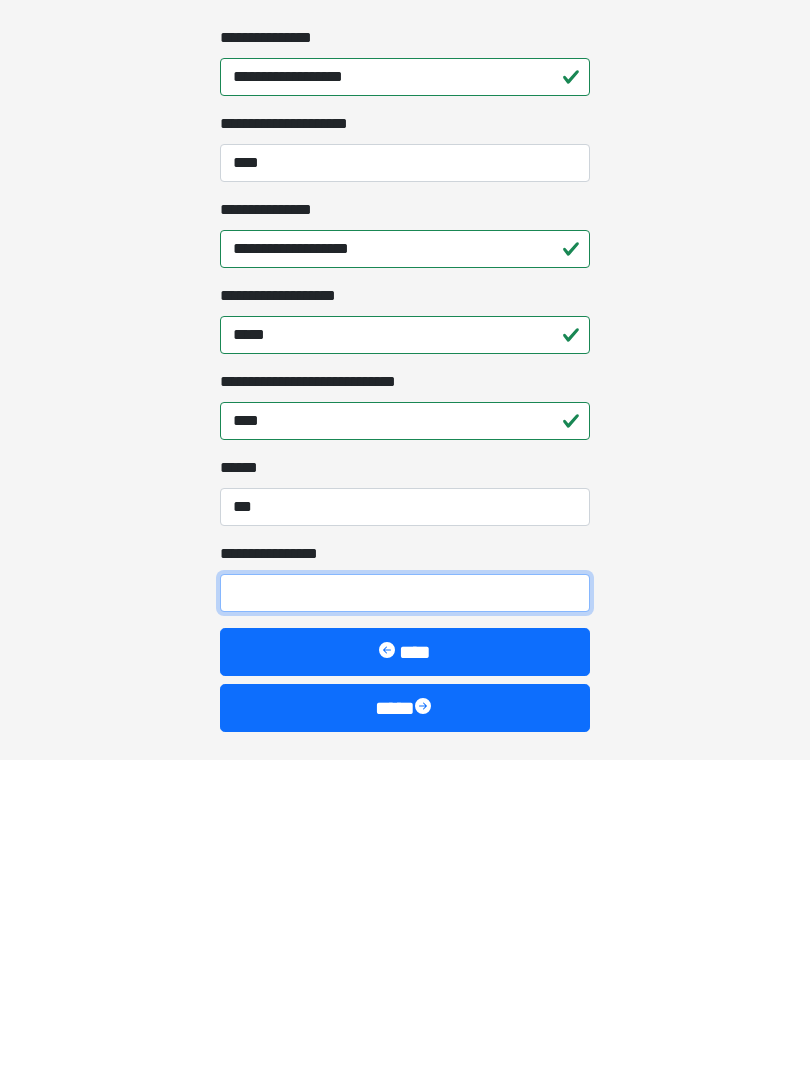 click on "**********" at bounding box center (405, 913) 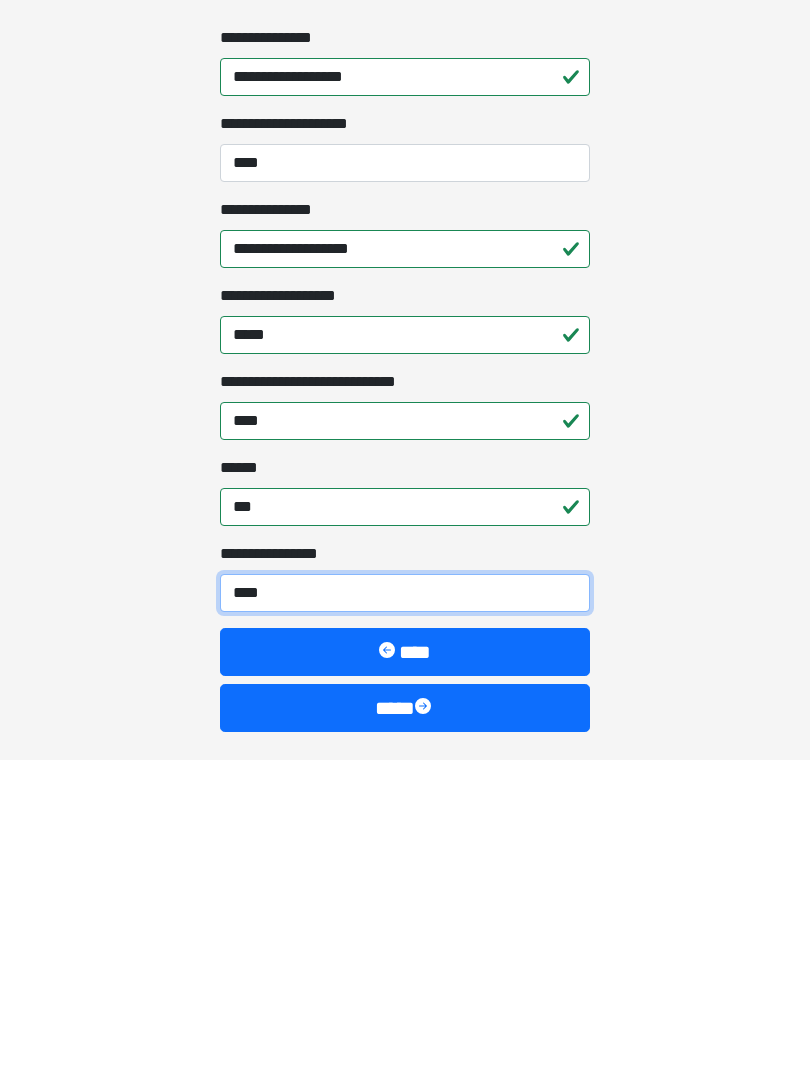 type on "*****" 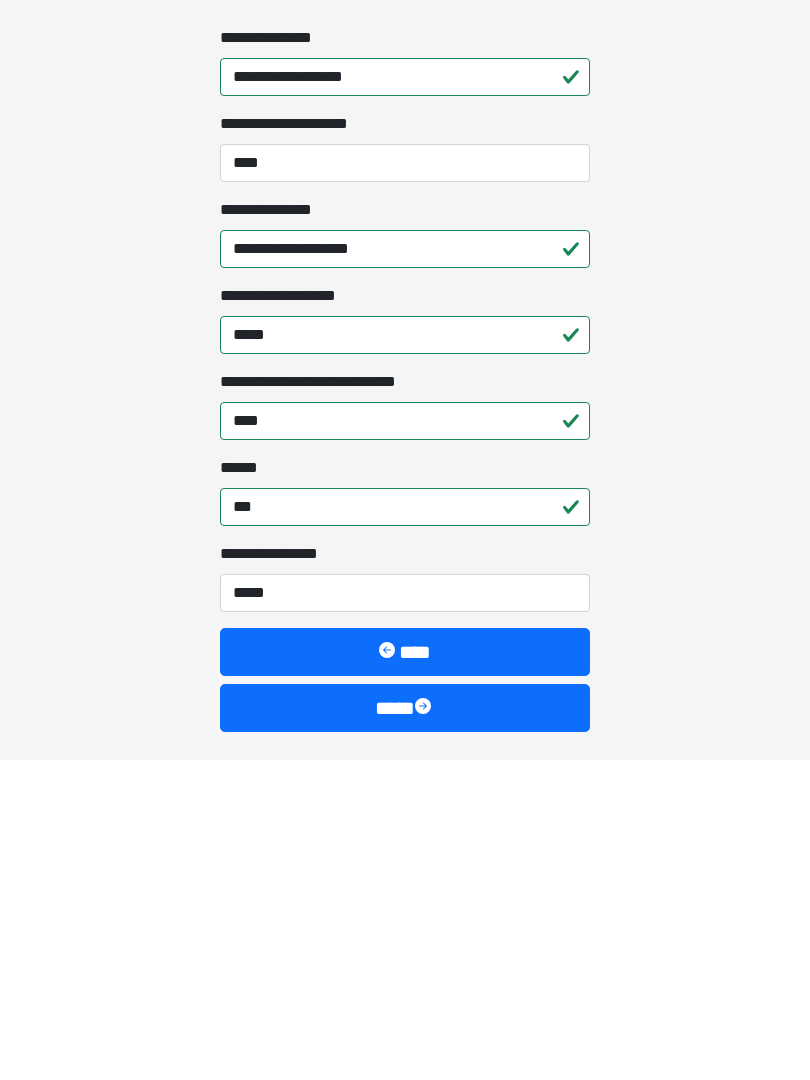 click on "****" at bounding box center (405, 1028) 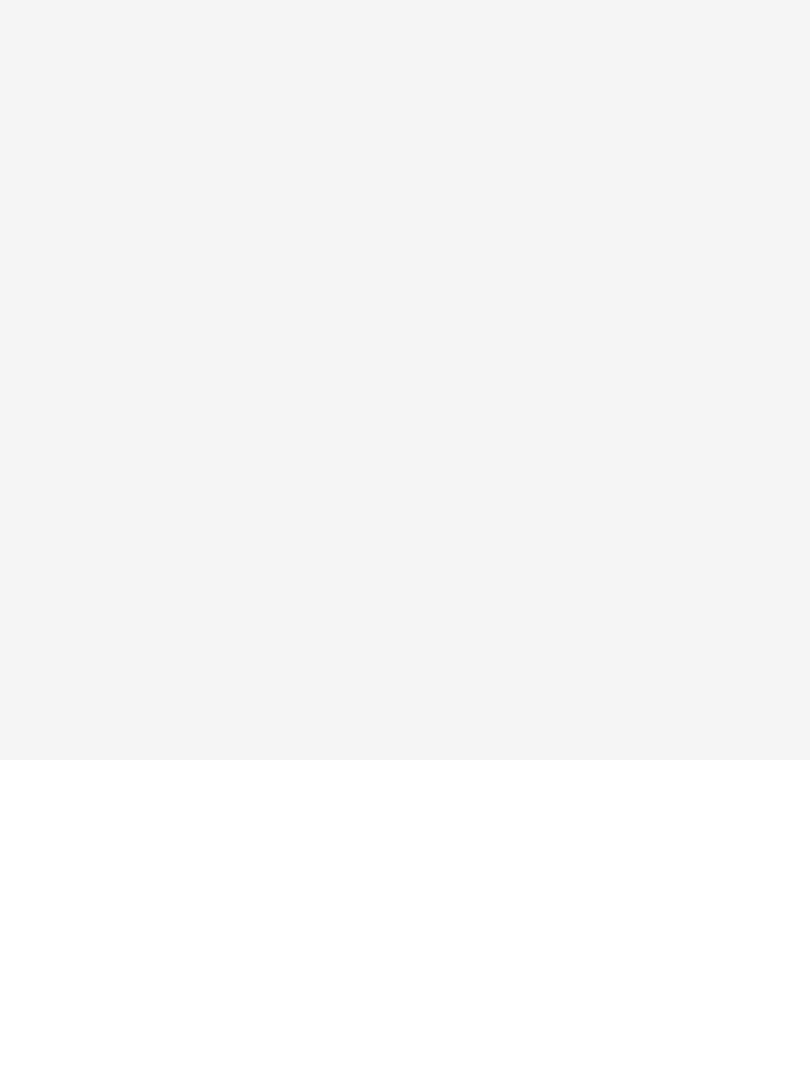 scroll, scrollTop: 0, scrollLeft: 0, axis: both 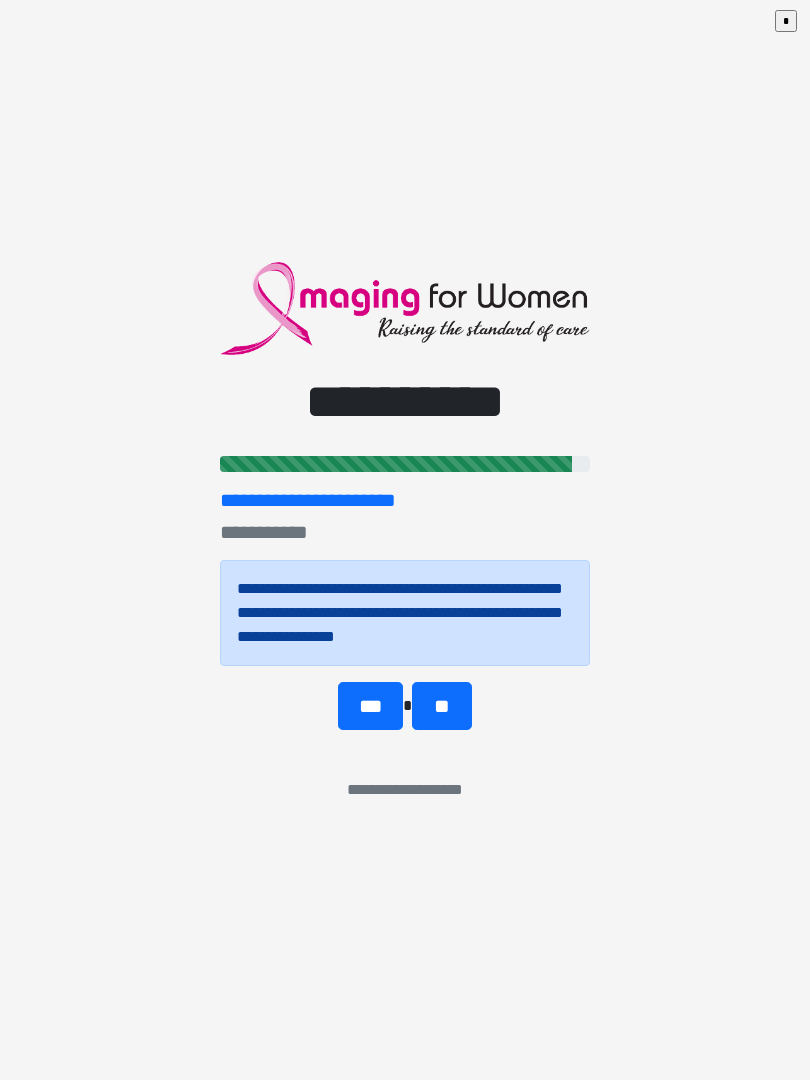 click on "***" at bounding box center [370, 706] 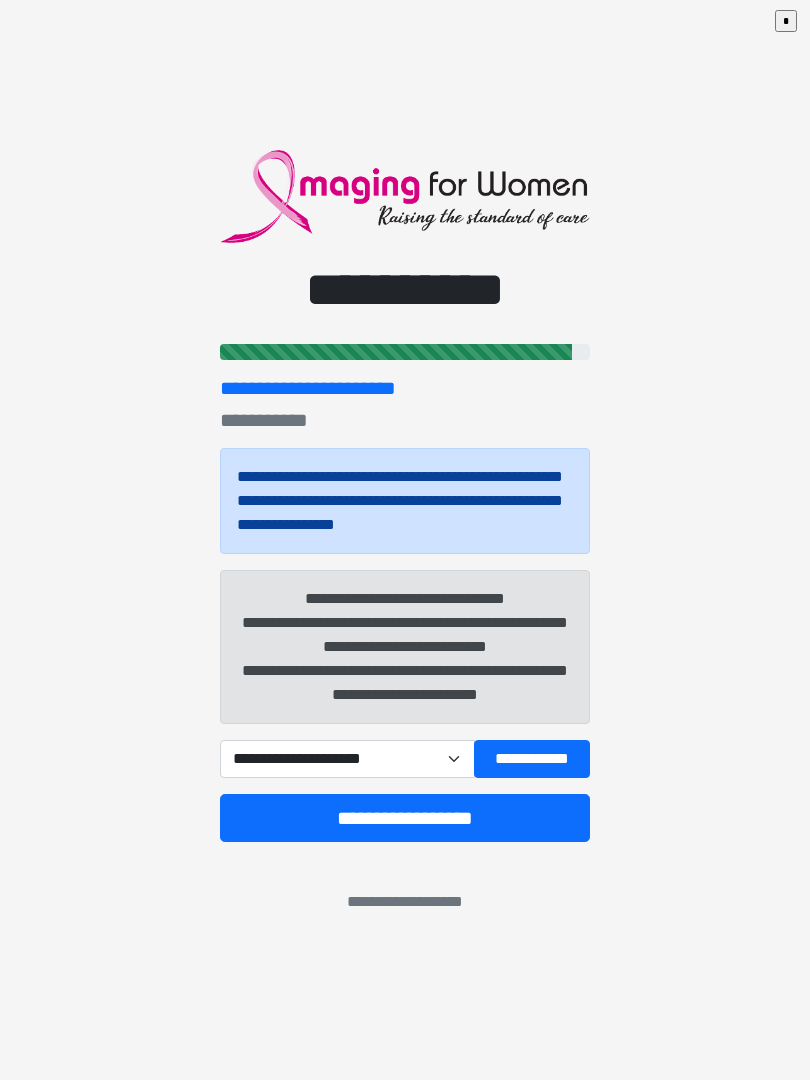 click on "**********" at bounding box center (347, 759) 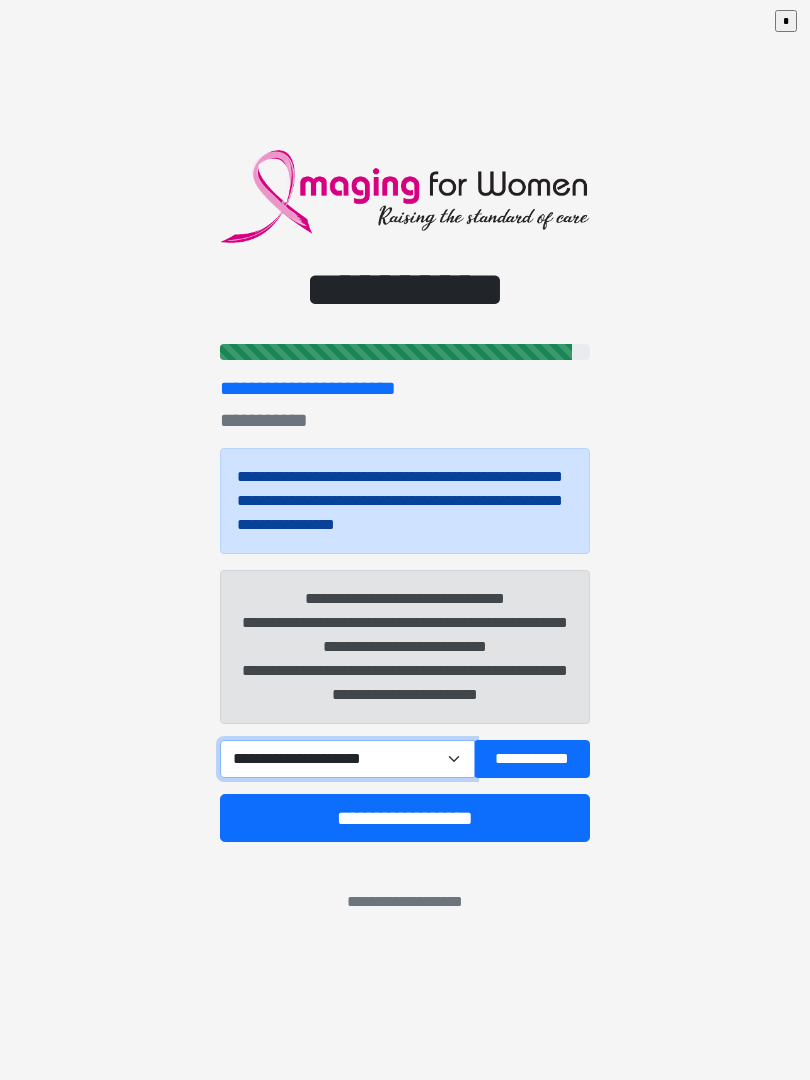 select on "****" 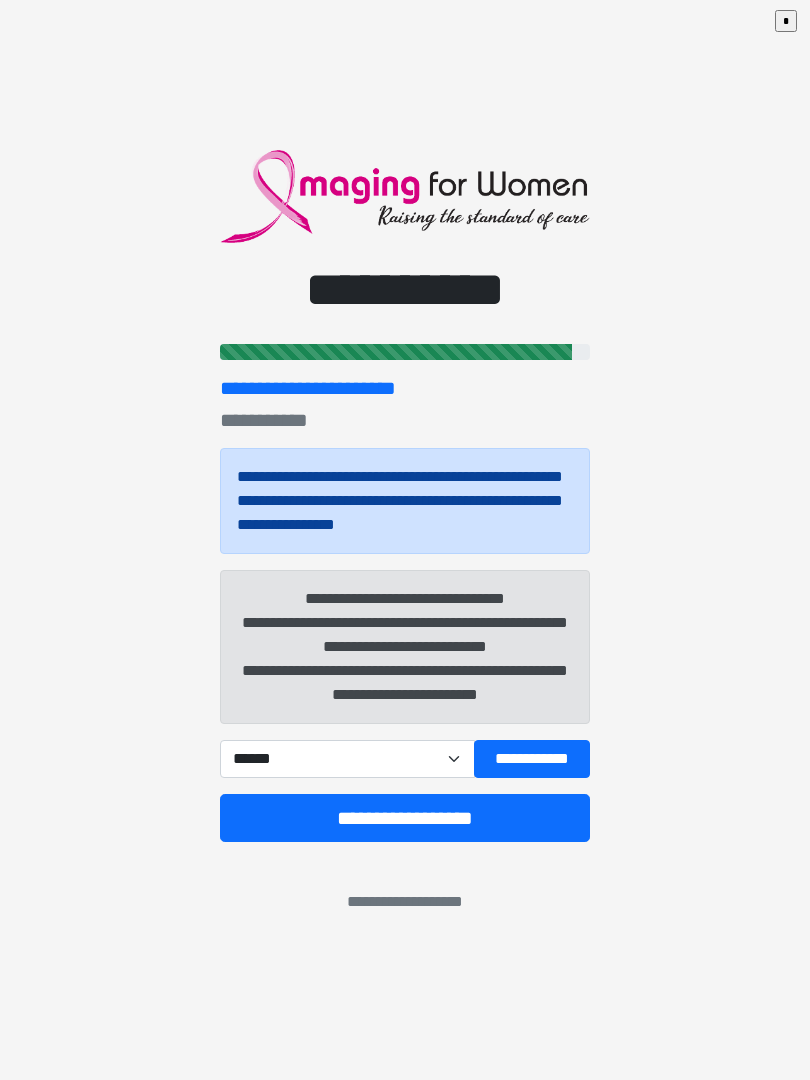 click on "**********" at bounding box center [532, 759] 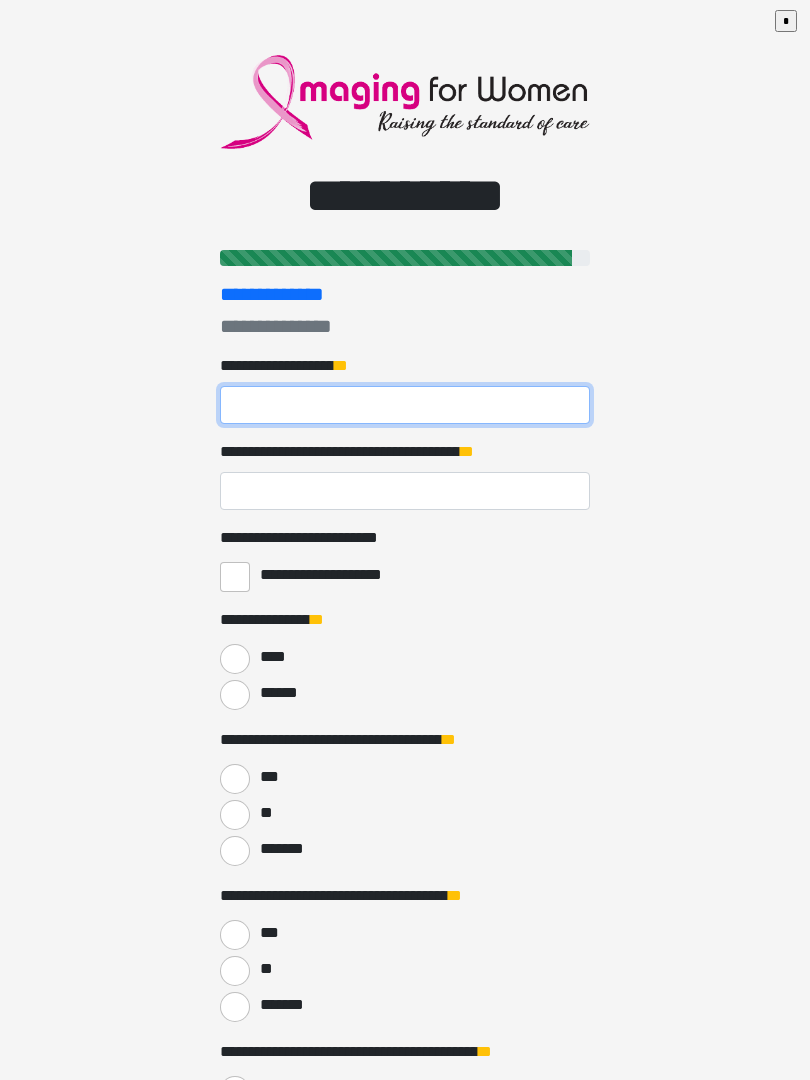 click on "**********" at bounding box center [405, 405] 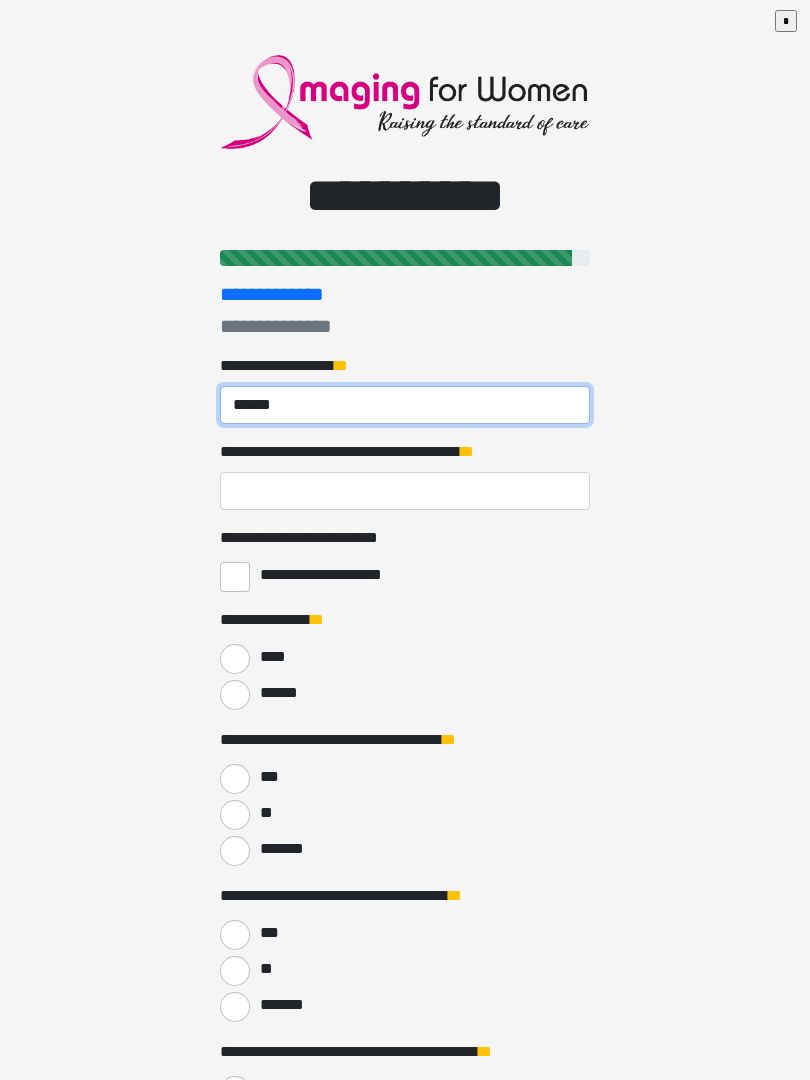 type on "******" 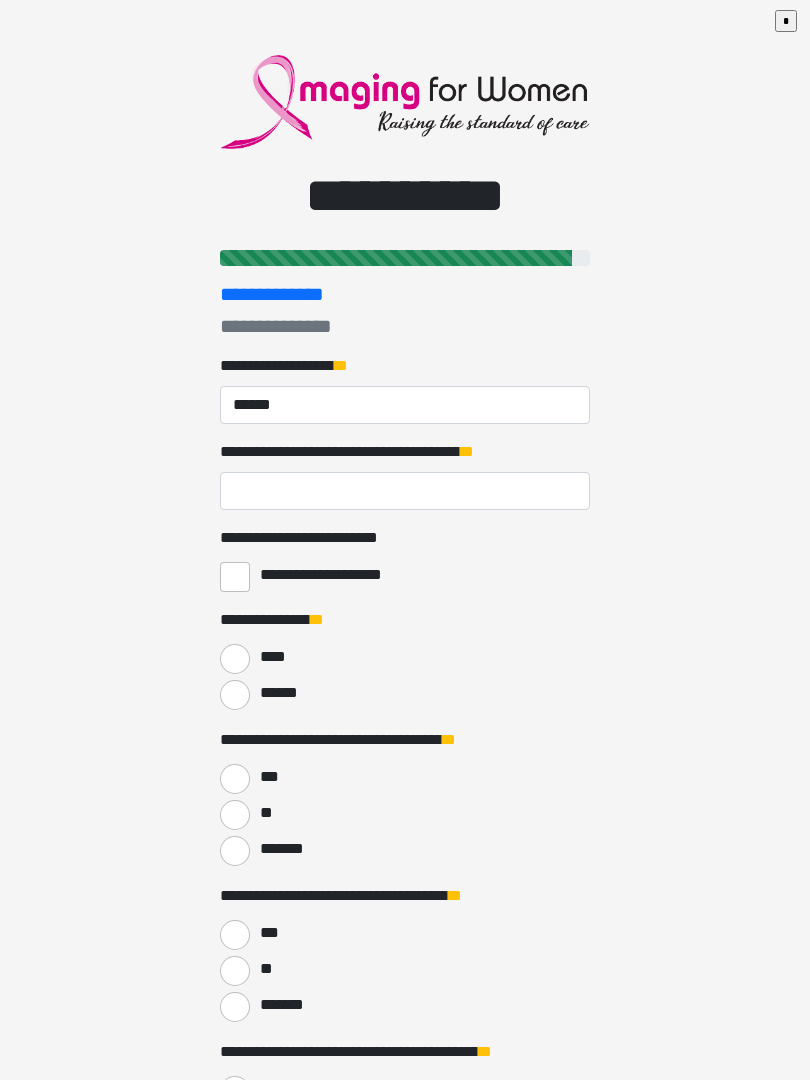 click on "**********" at bounding box center (405, 491) 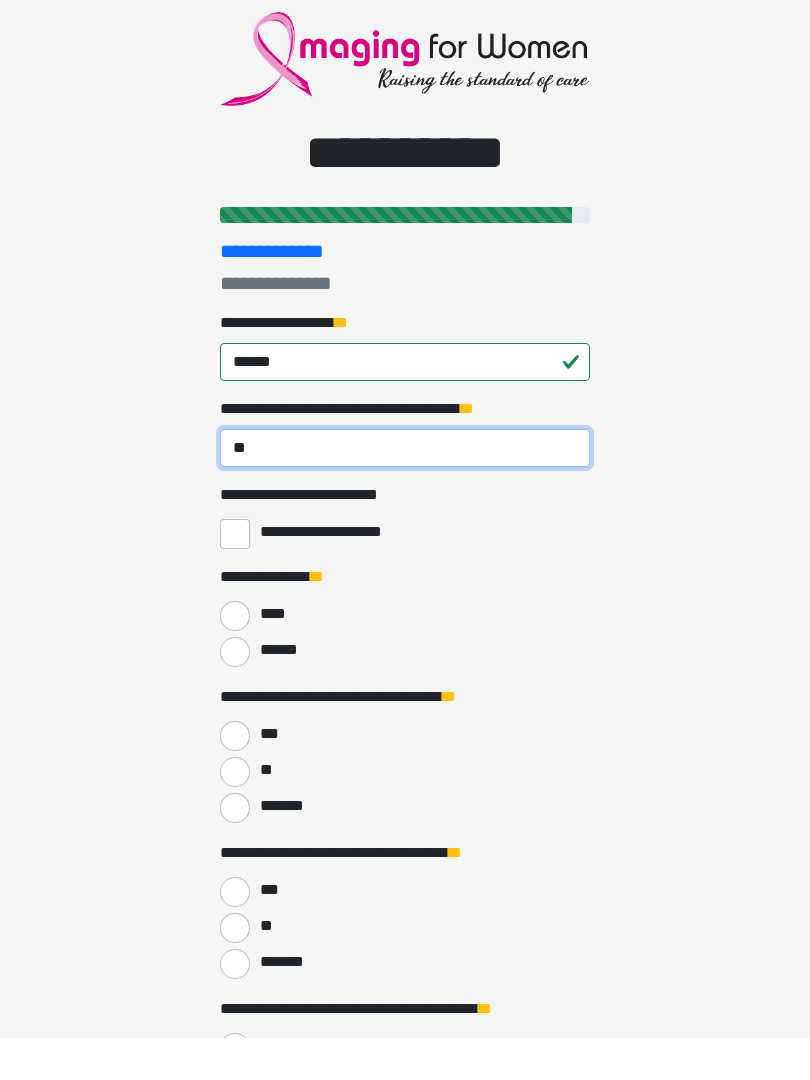 type on "**" 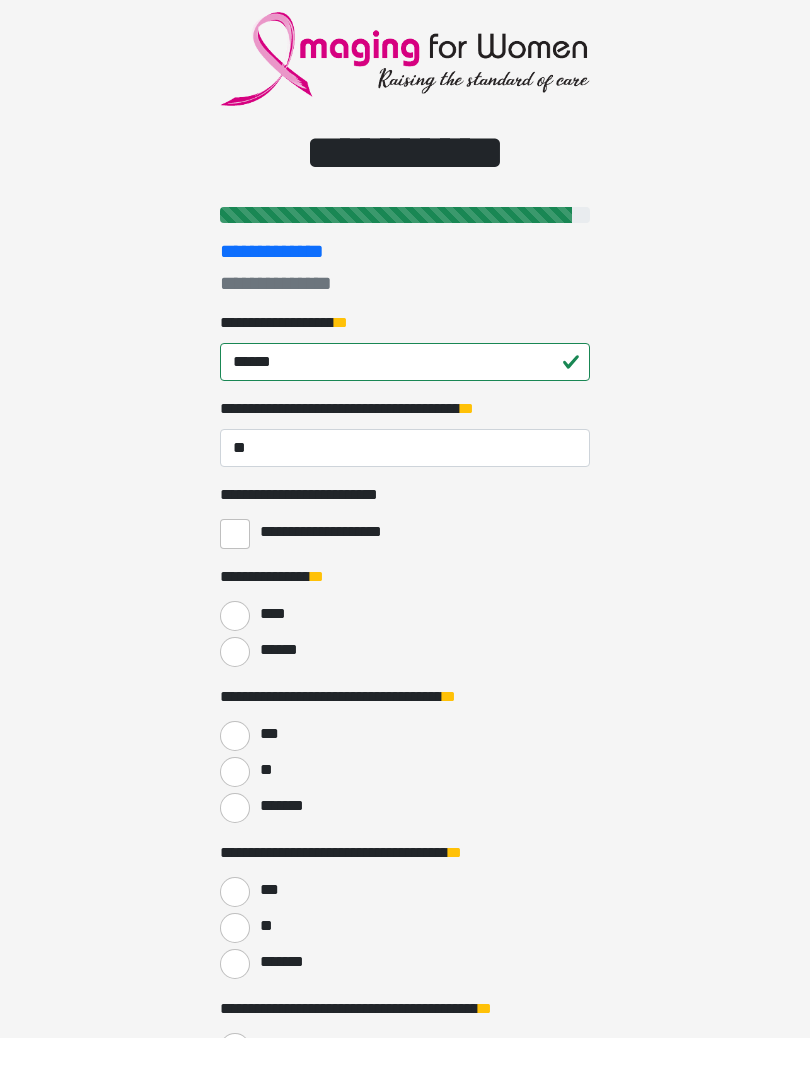 click on "******" at bounding box center [235, 695] 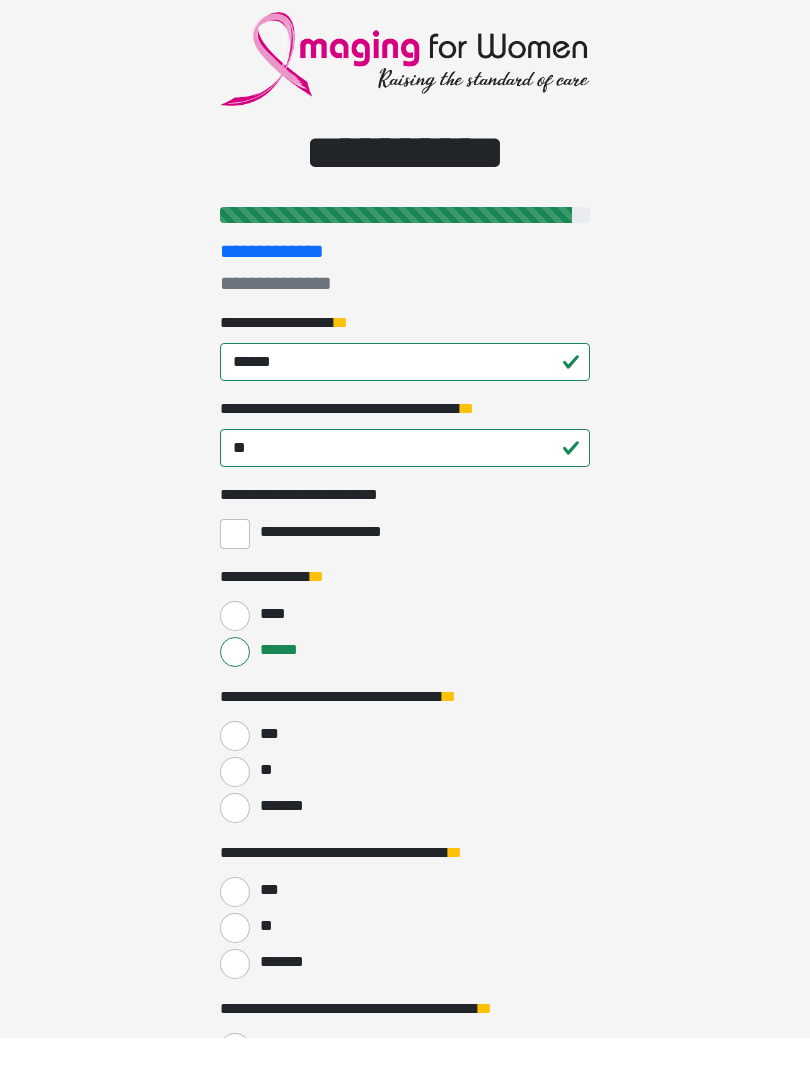 scroll, scrollTop: 43, scrollLeft: 0, axis: vertical 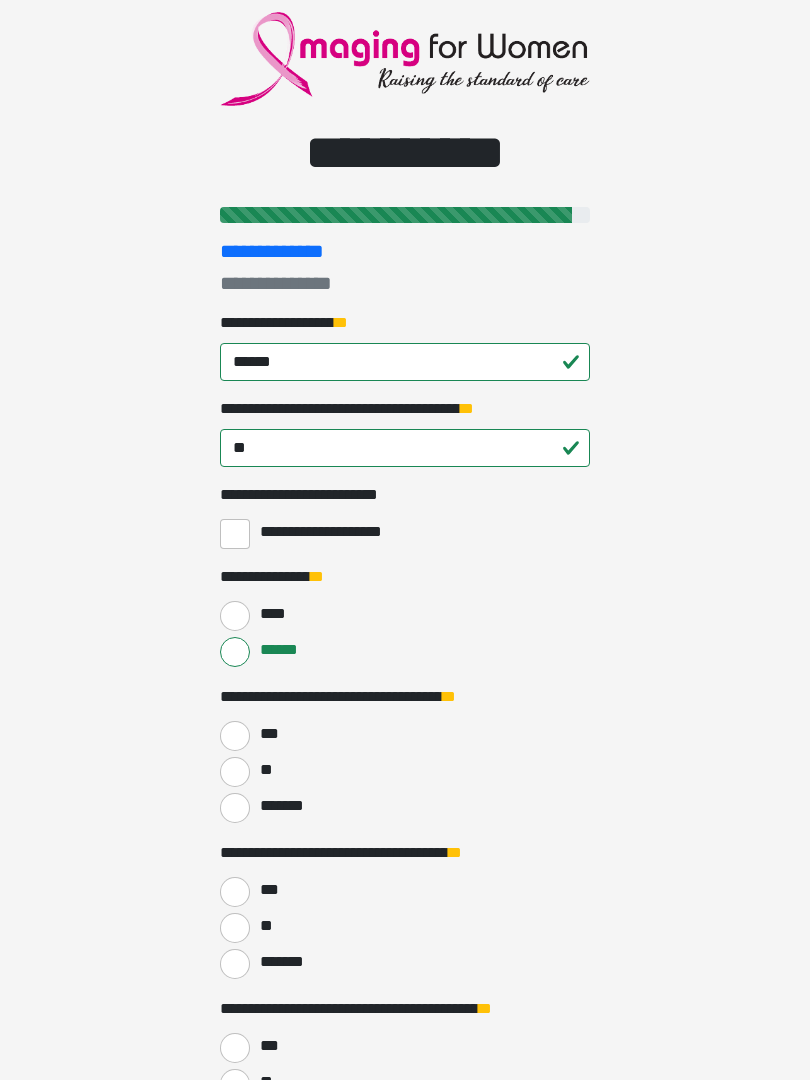 click on "***" at bounding box center [235, 736] 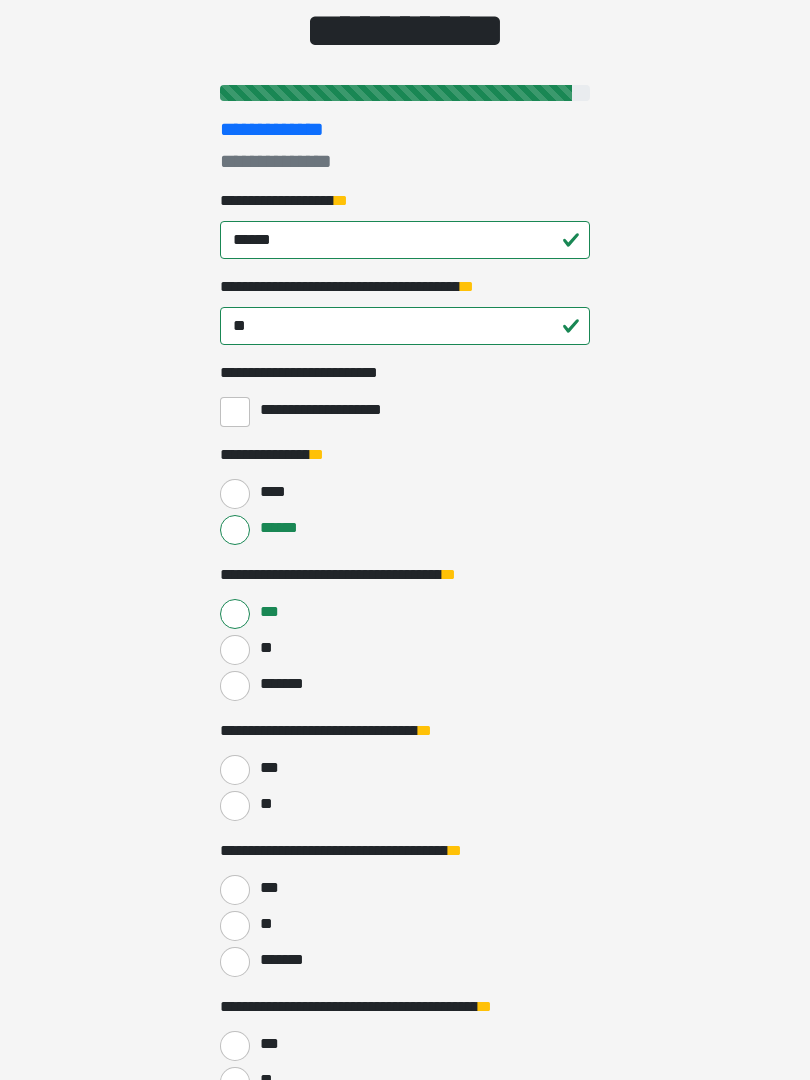 scroll, scrollTop: 165, scrollLeft: 0, axis: vertical 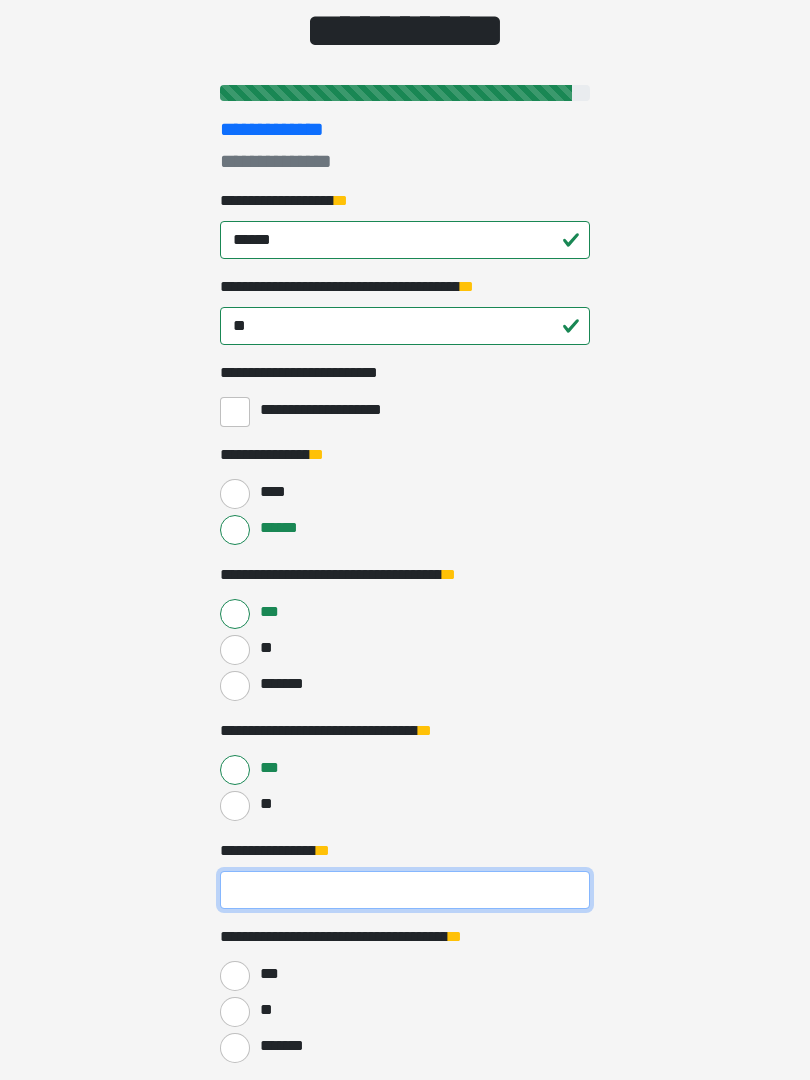 click on "**********" at bounding box center (405, 890) 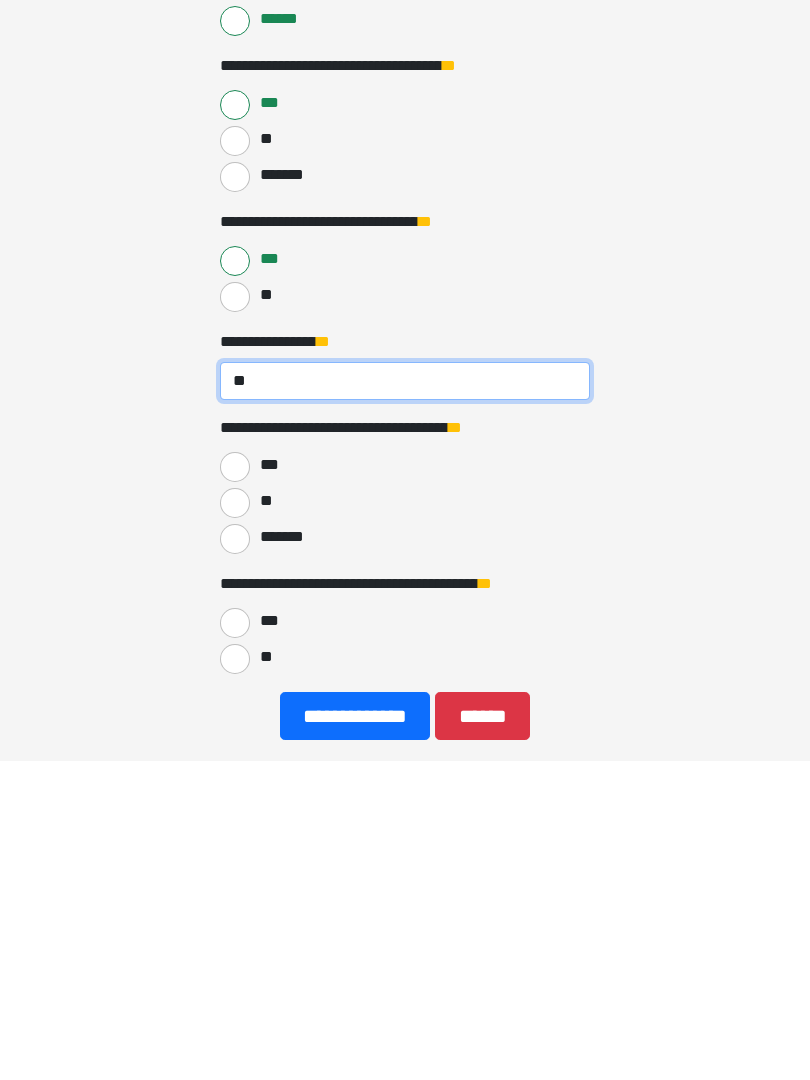 type on "**" 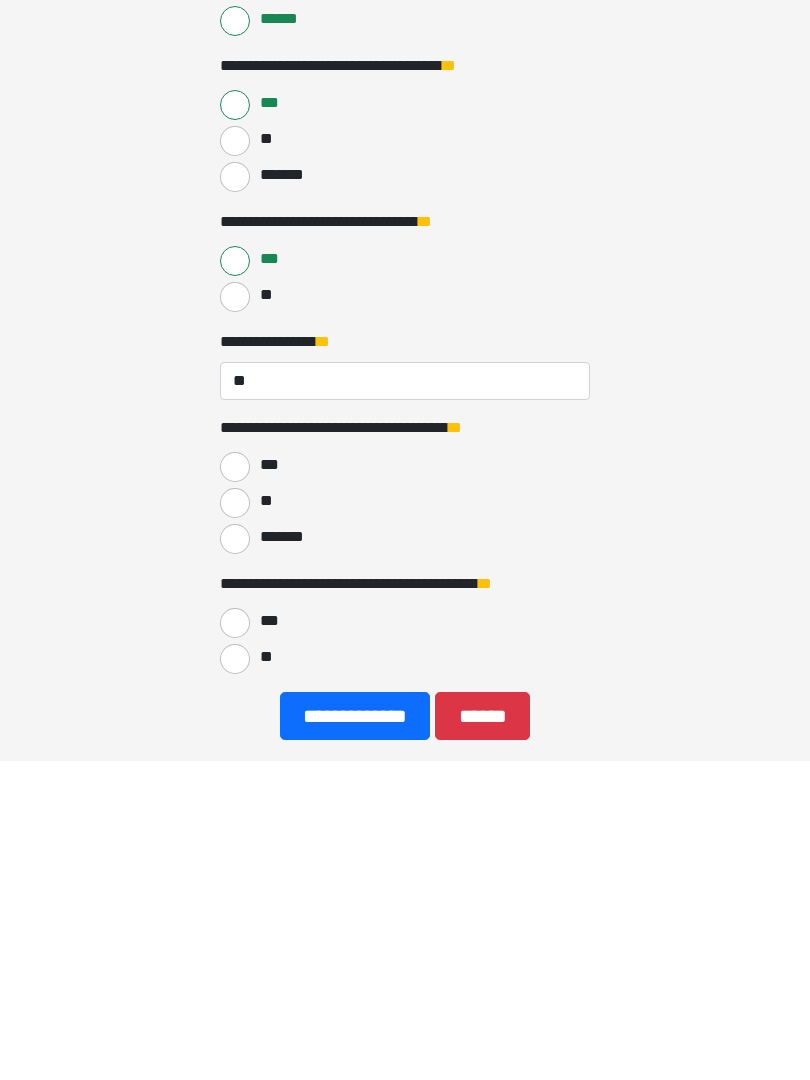 click on "**" at bounding box center [235, 823] 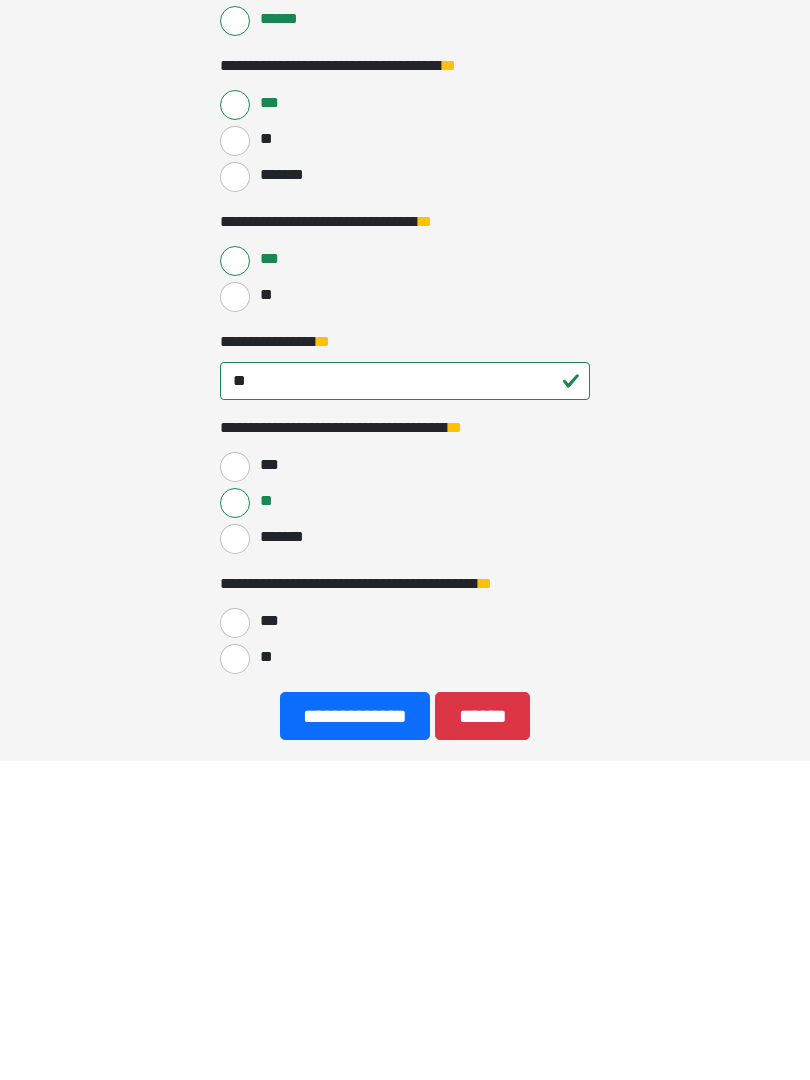 scroll, scrollTop: 453, scrollLeft: 0, axis: vertical 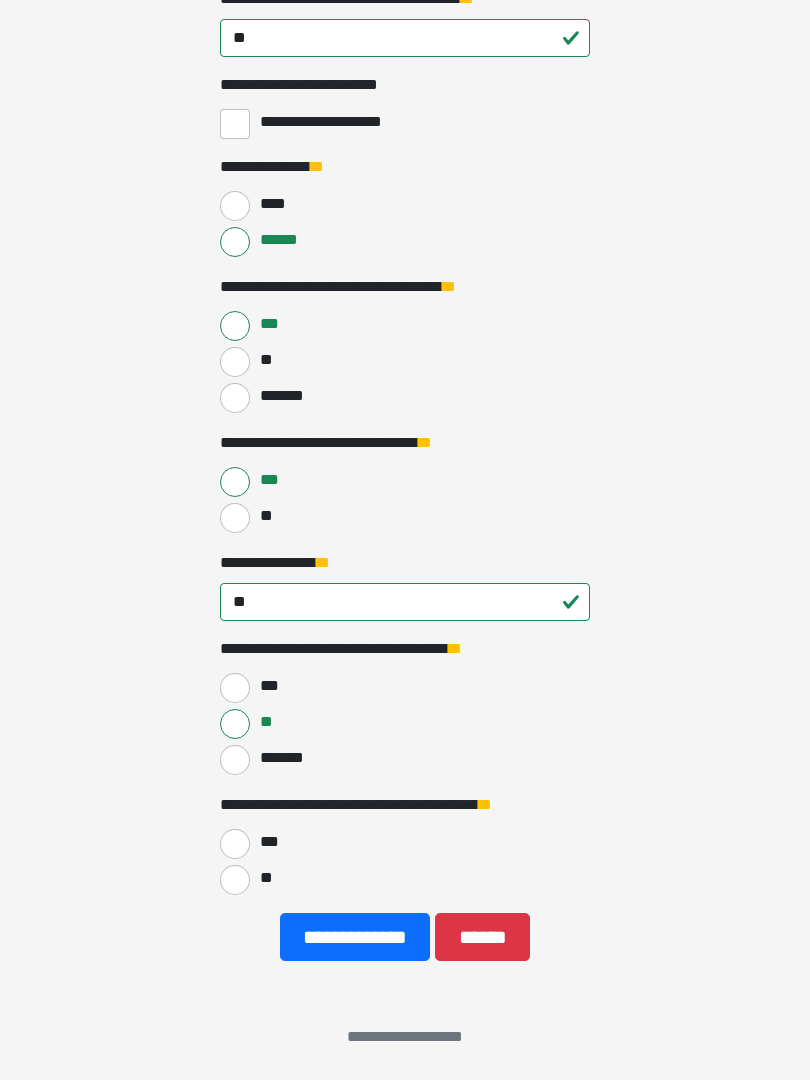 click on "**" at bounding box center (235, 880) 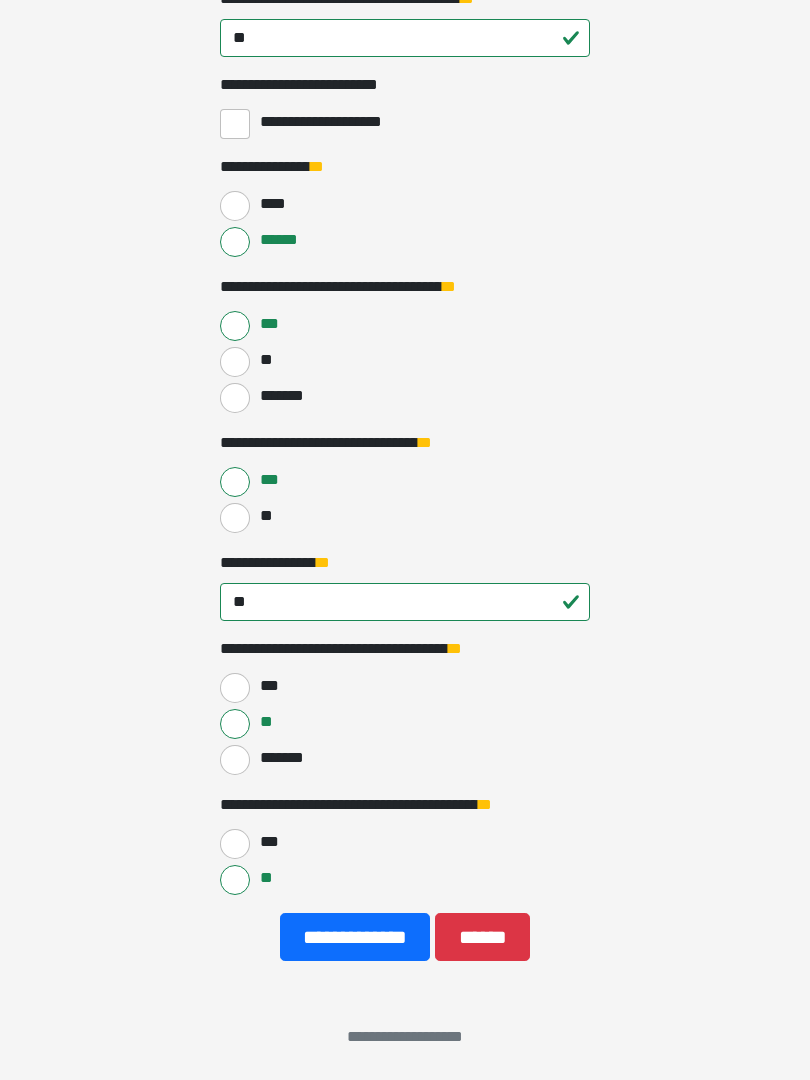 click on "**********" at bounding box center (355, 937) 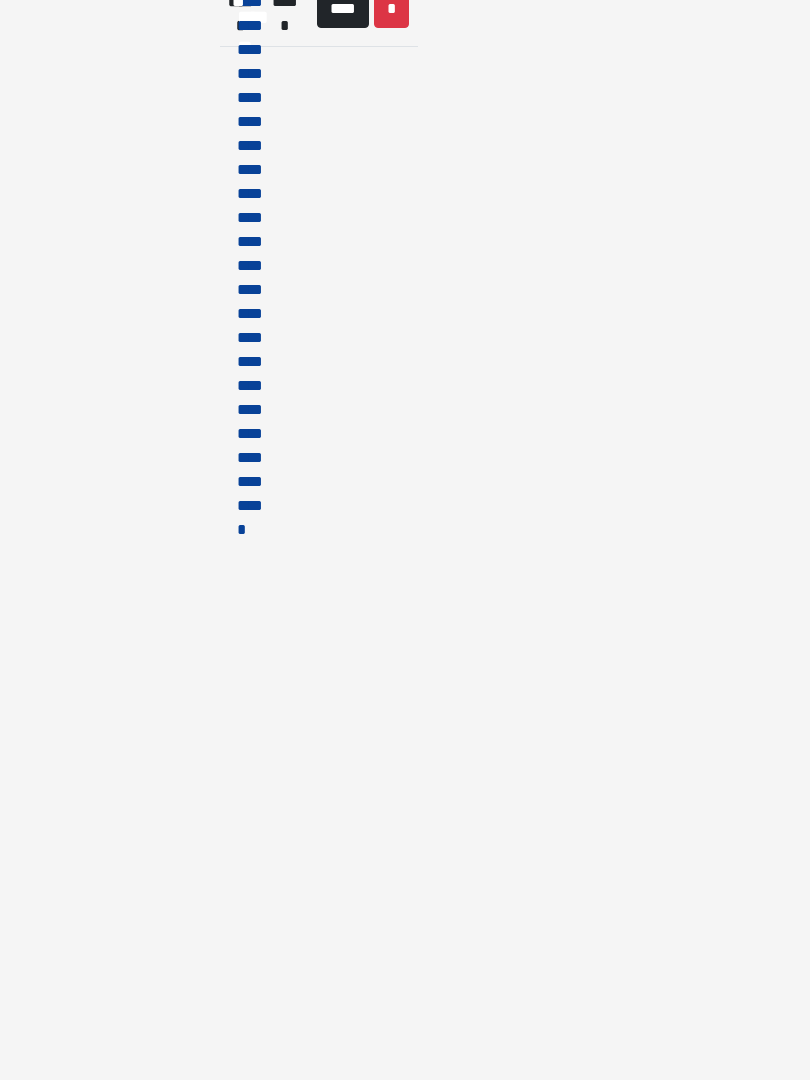 scroll, scrollTop: 0, scrollLeft: 0, axis: both 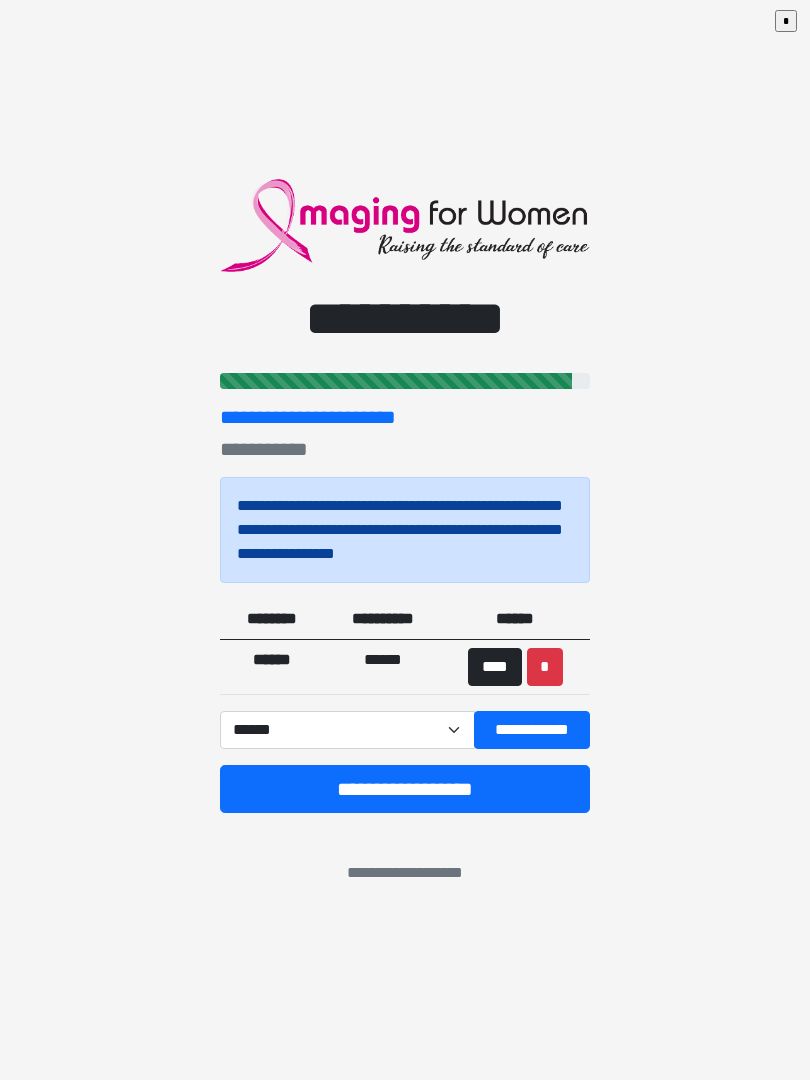 click on "**********" at bounding box center (405, 789) 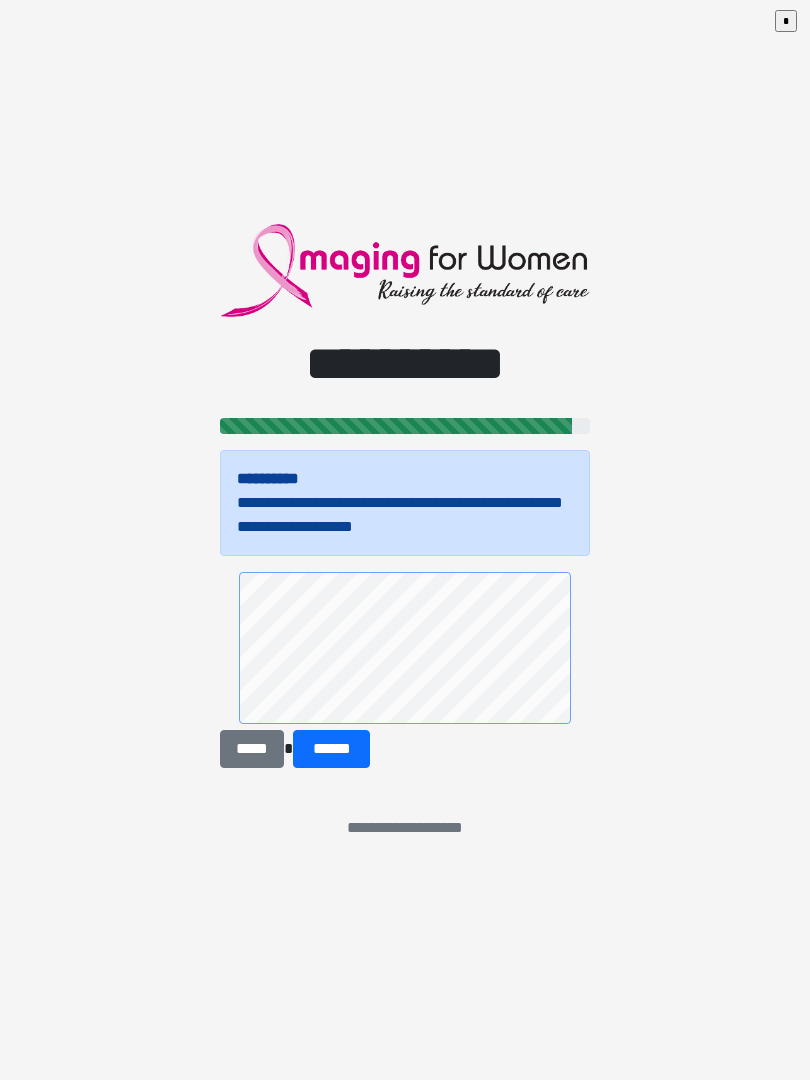 click on "*****" at bounding box center [252, 749] 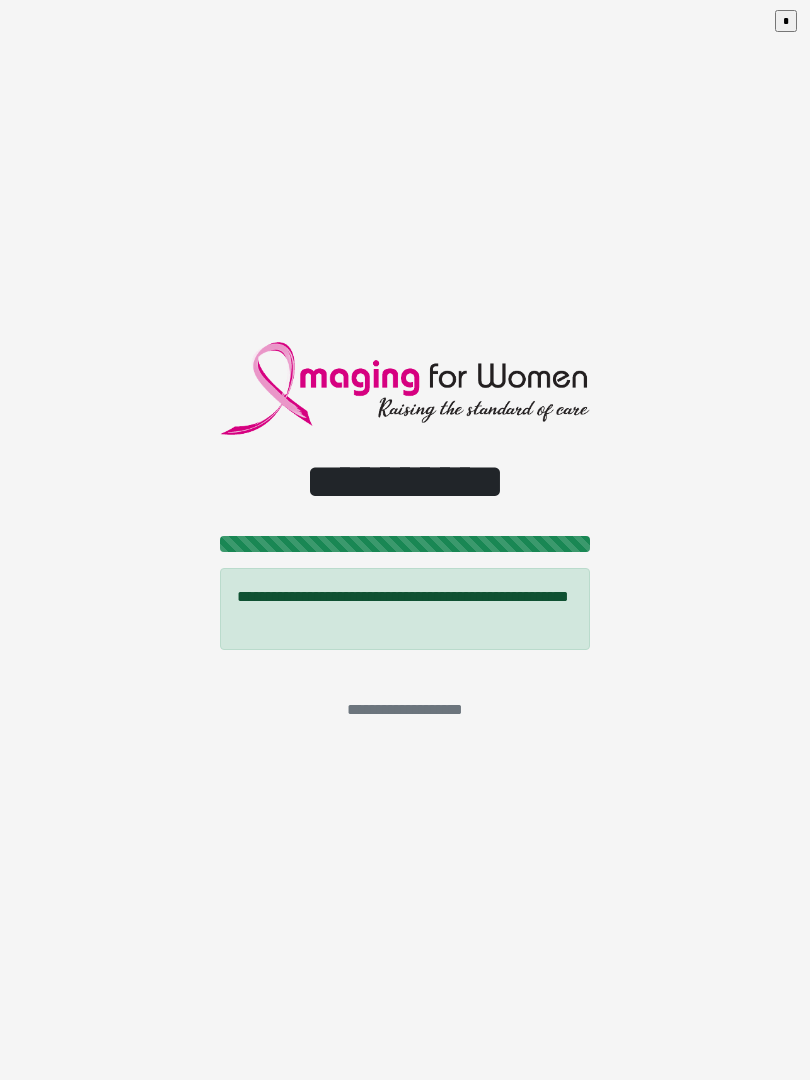 click on "**********" at bounding box center [405, 540] 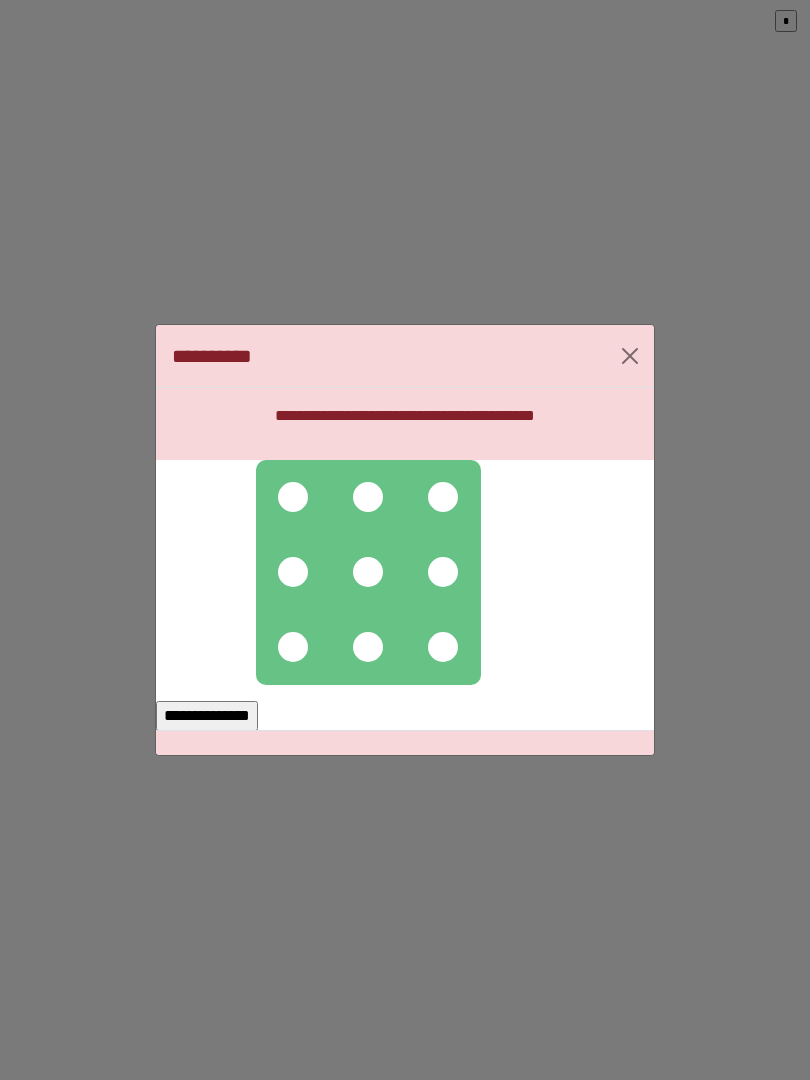 click at bounding box center [293, 497] 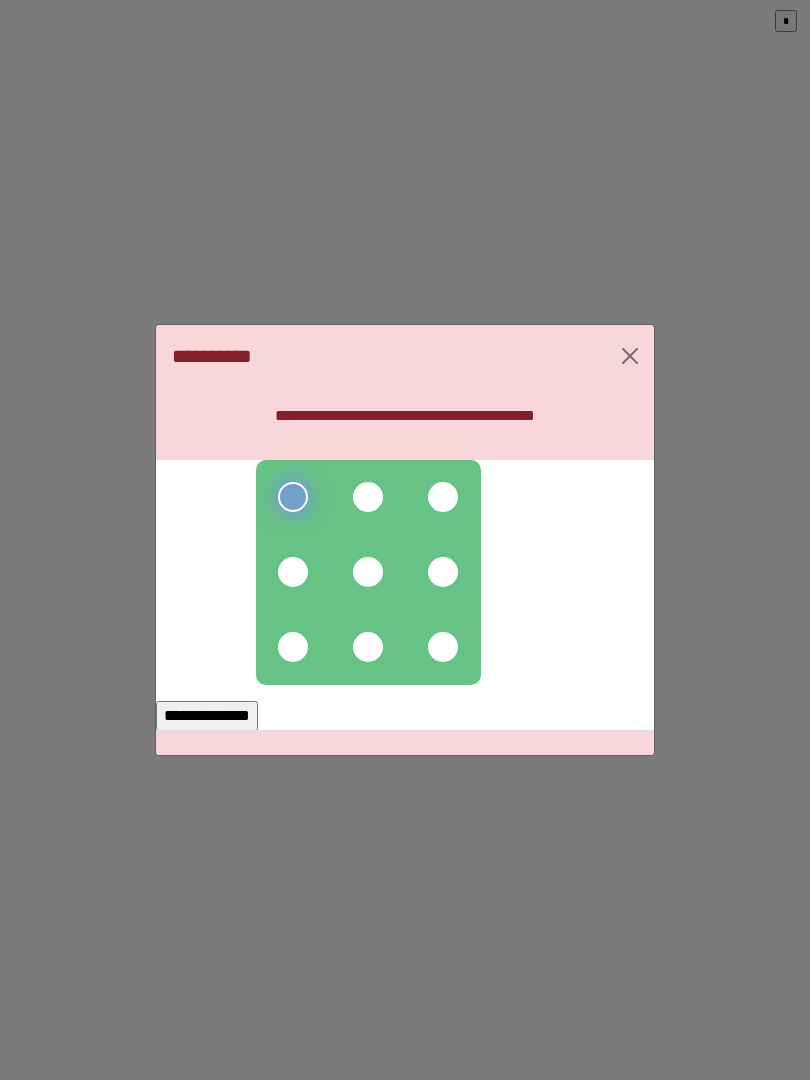 click at bounding box center (368, 497) 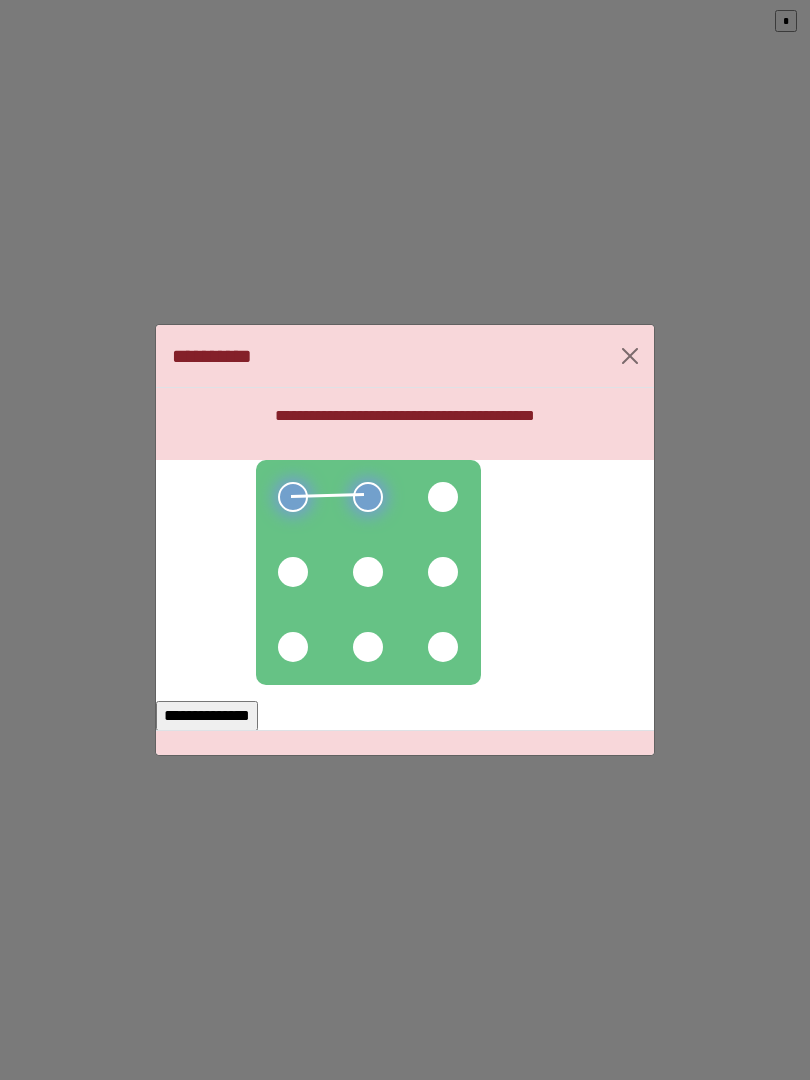 click at bounding box center (443, 497) 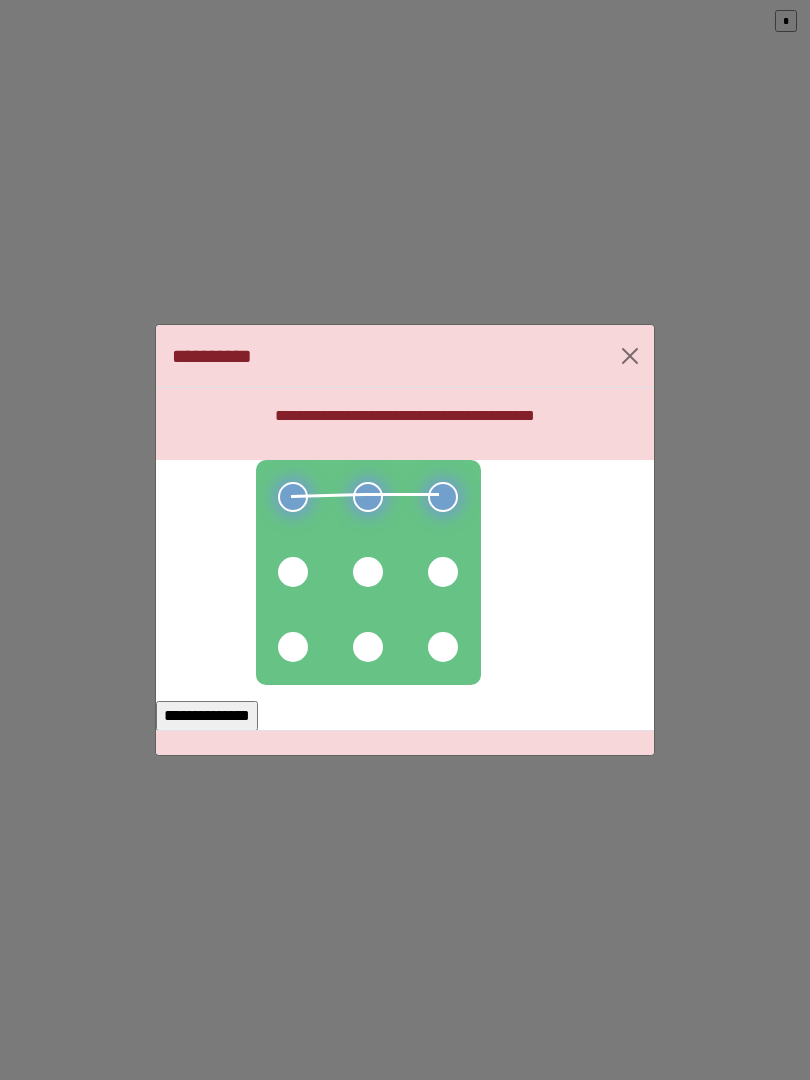 click at bounding box center (443, 572) 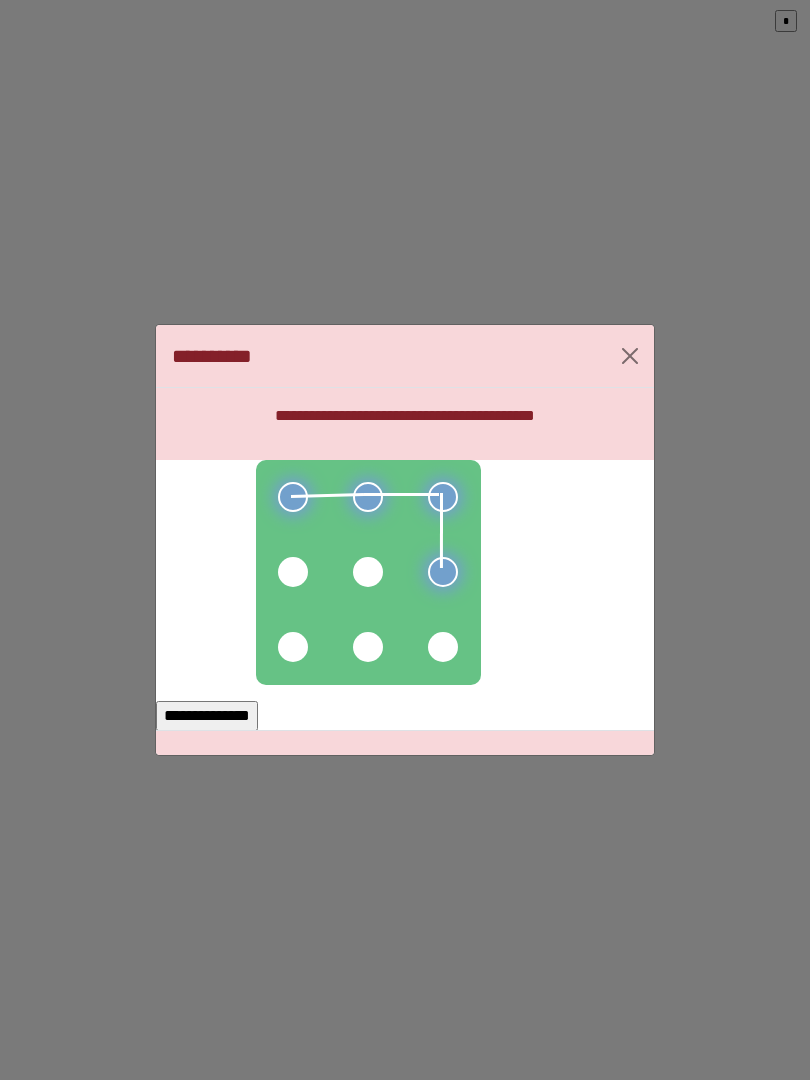 click at bounding box center [368, 572] 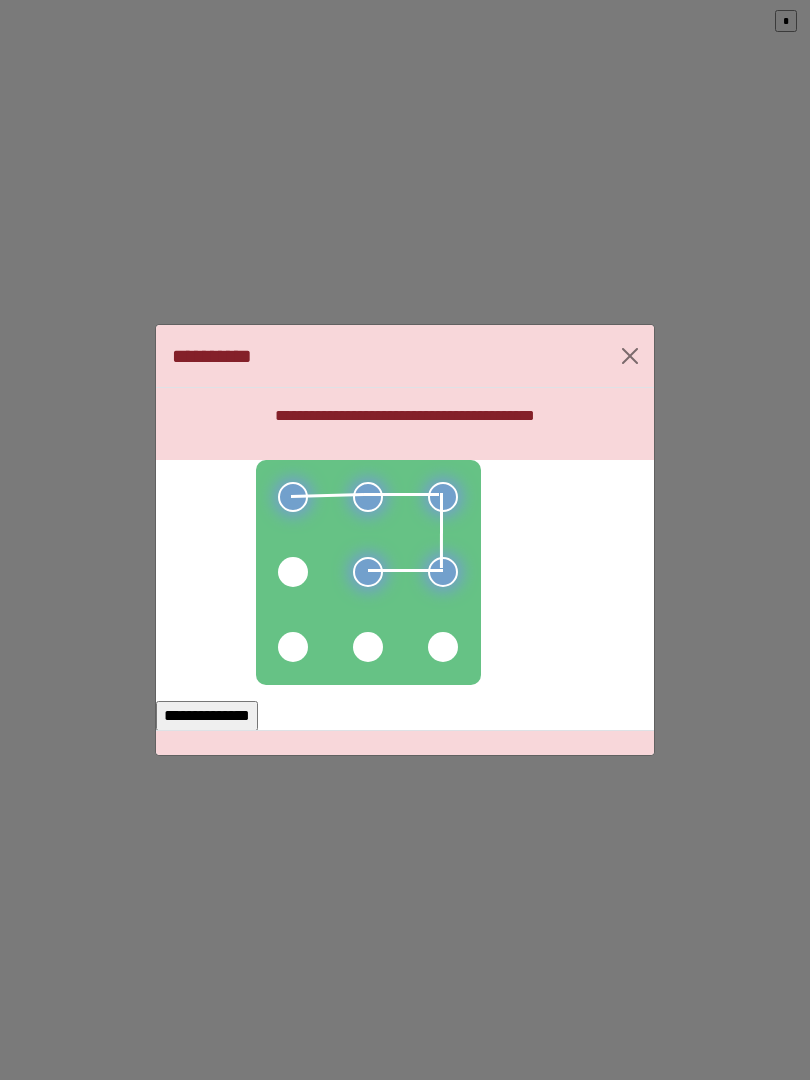 click at bounding box center [293, 572] 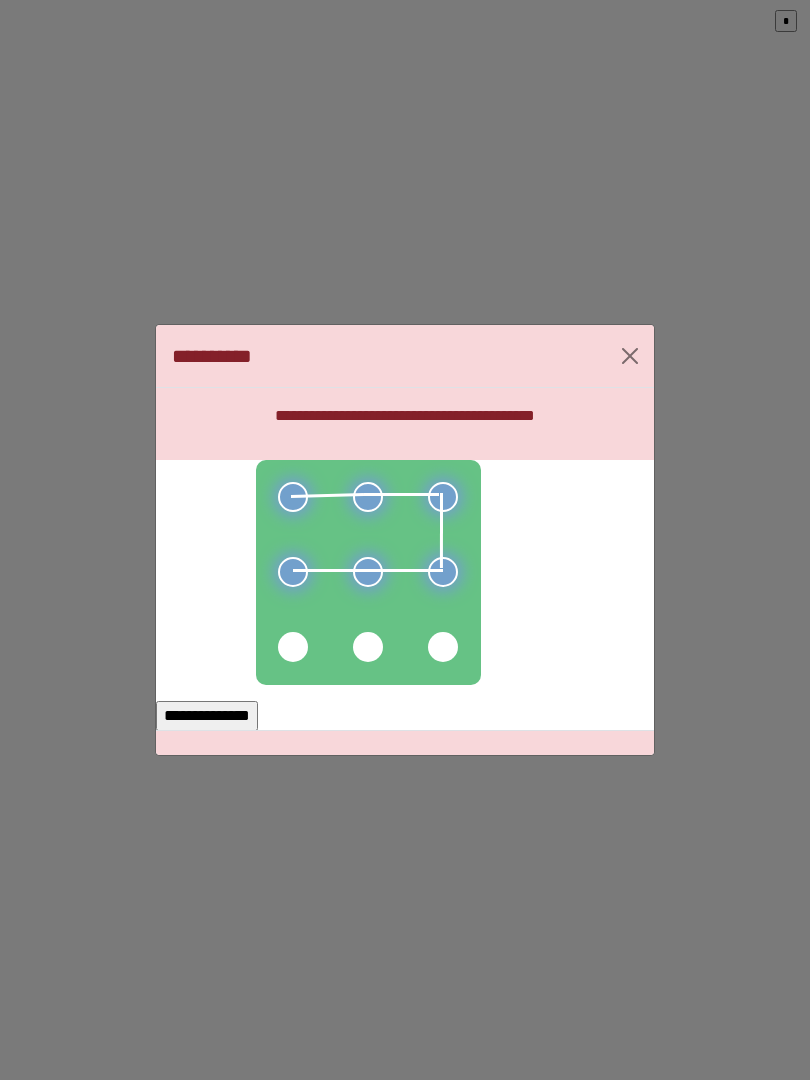 click on "**********" at bounding box center (207, 716) 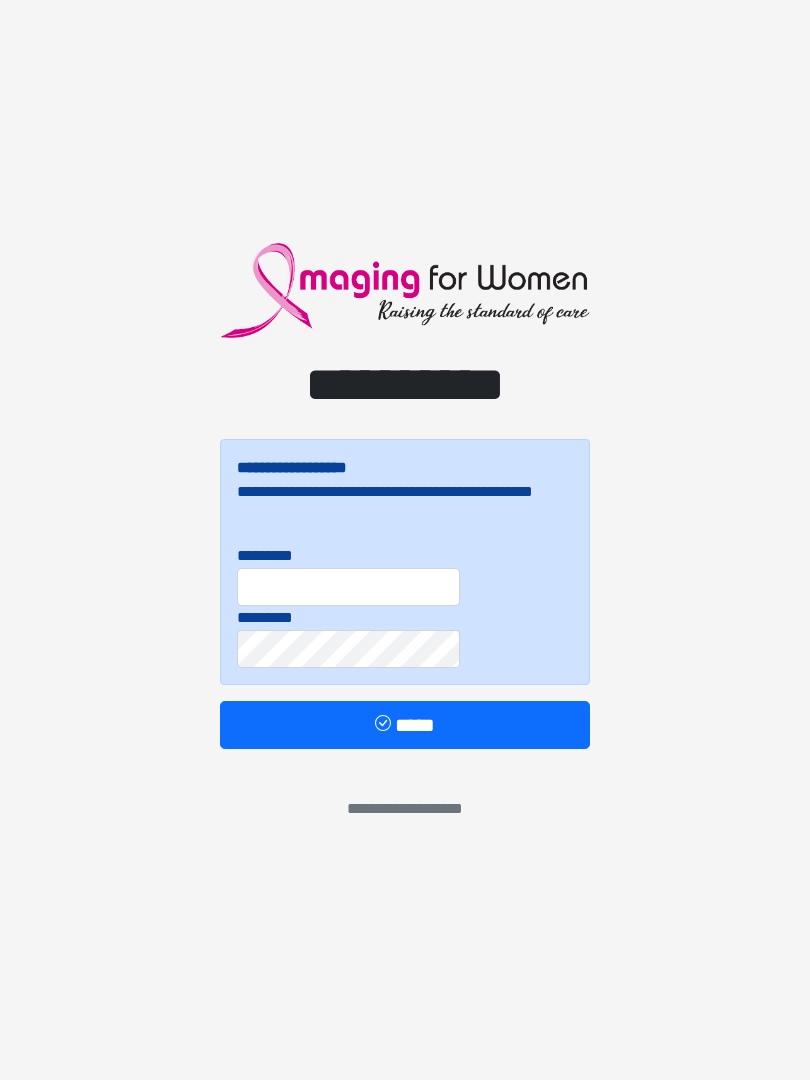 scroll, scrollTop: 0, scrollLeft: 0, axis: both 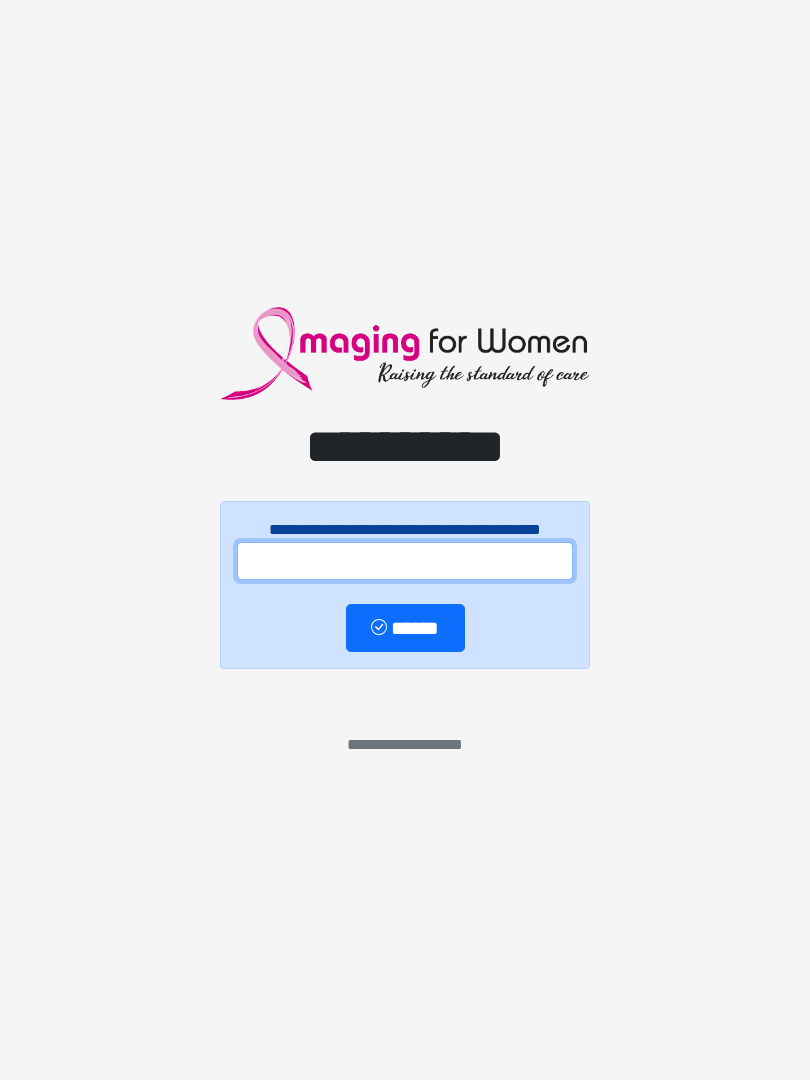 click at bounding box center (405, 561) 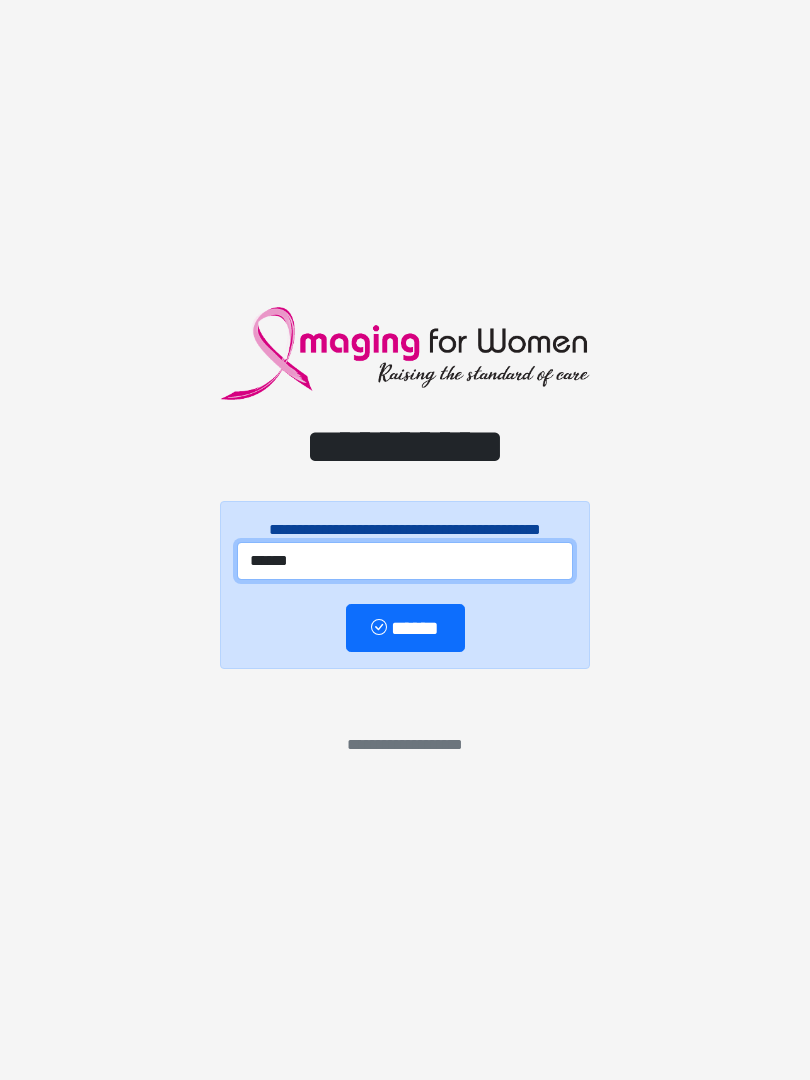 type on "******" 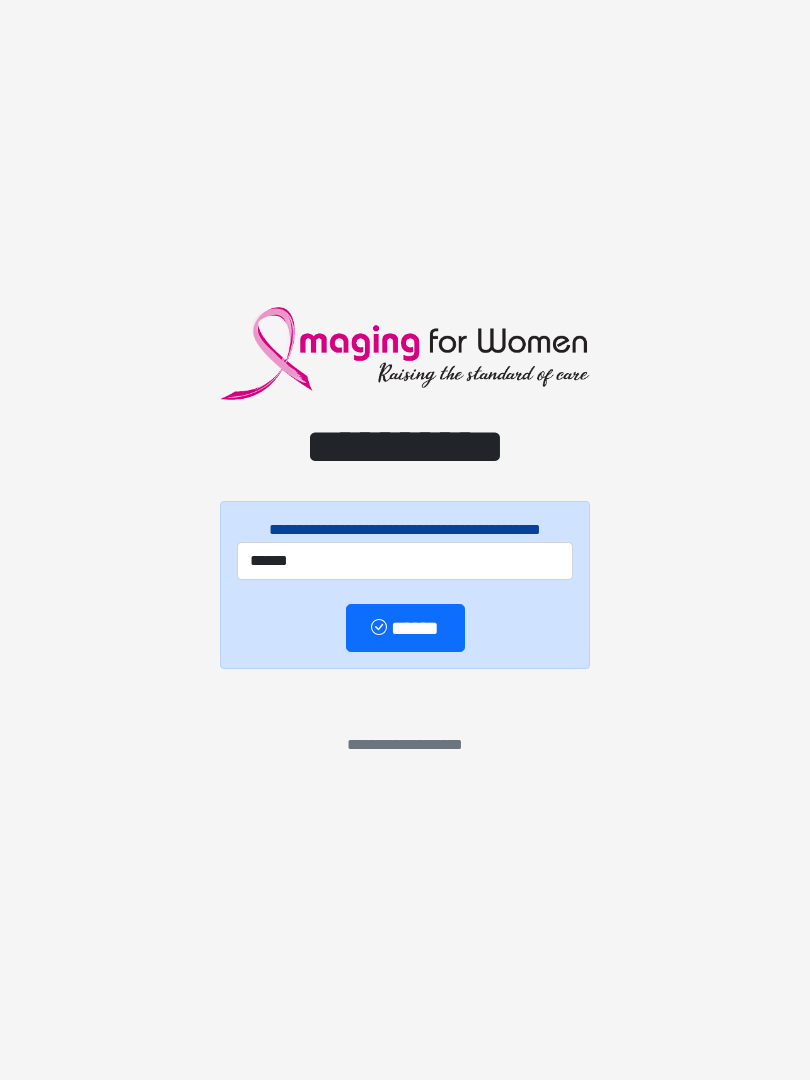 click on "******" at bounding box center (405, 628) 